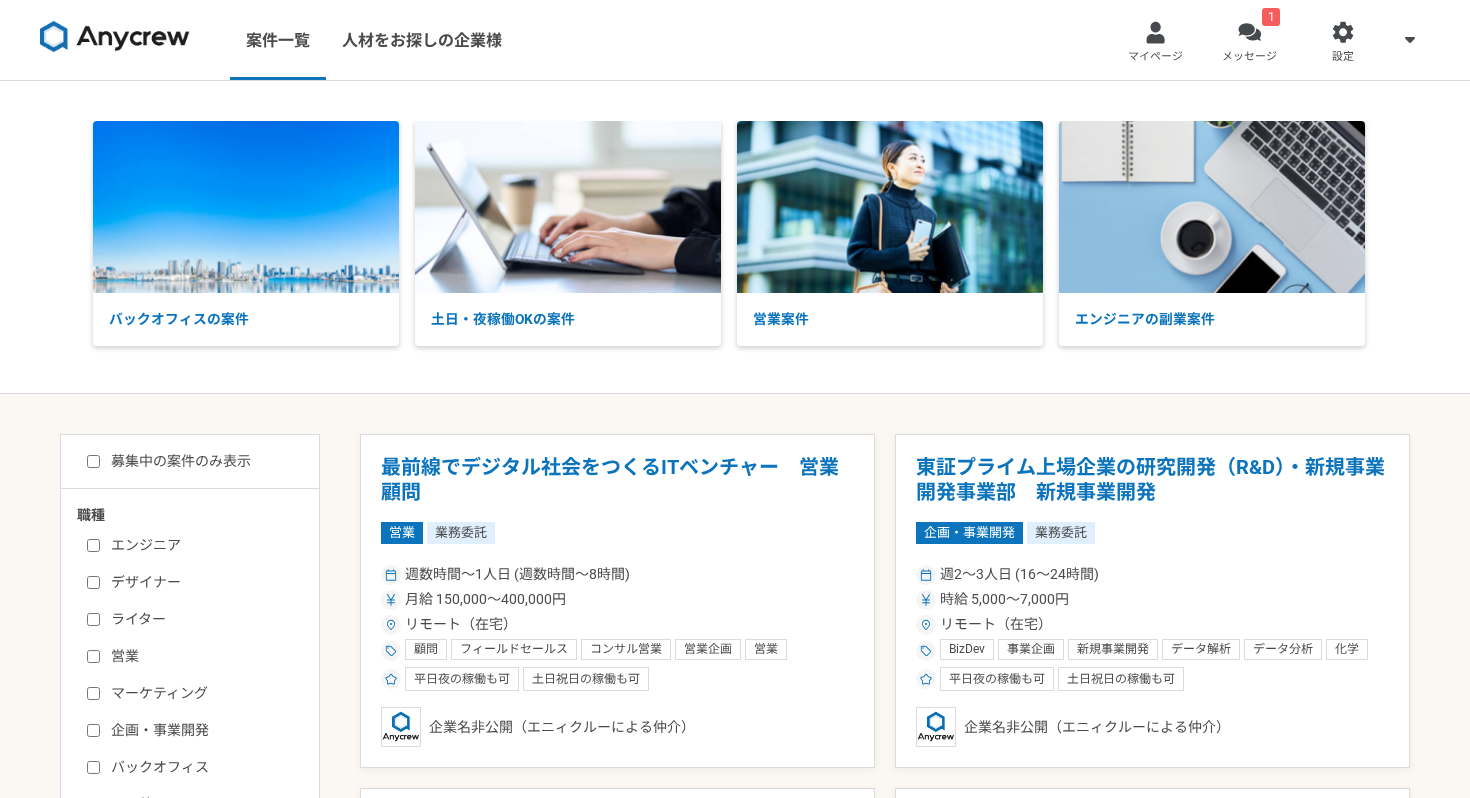 scroll, scrollTop: 2552, scrollLeft: 0, axis: vertical 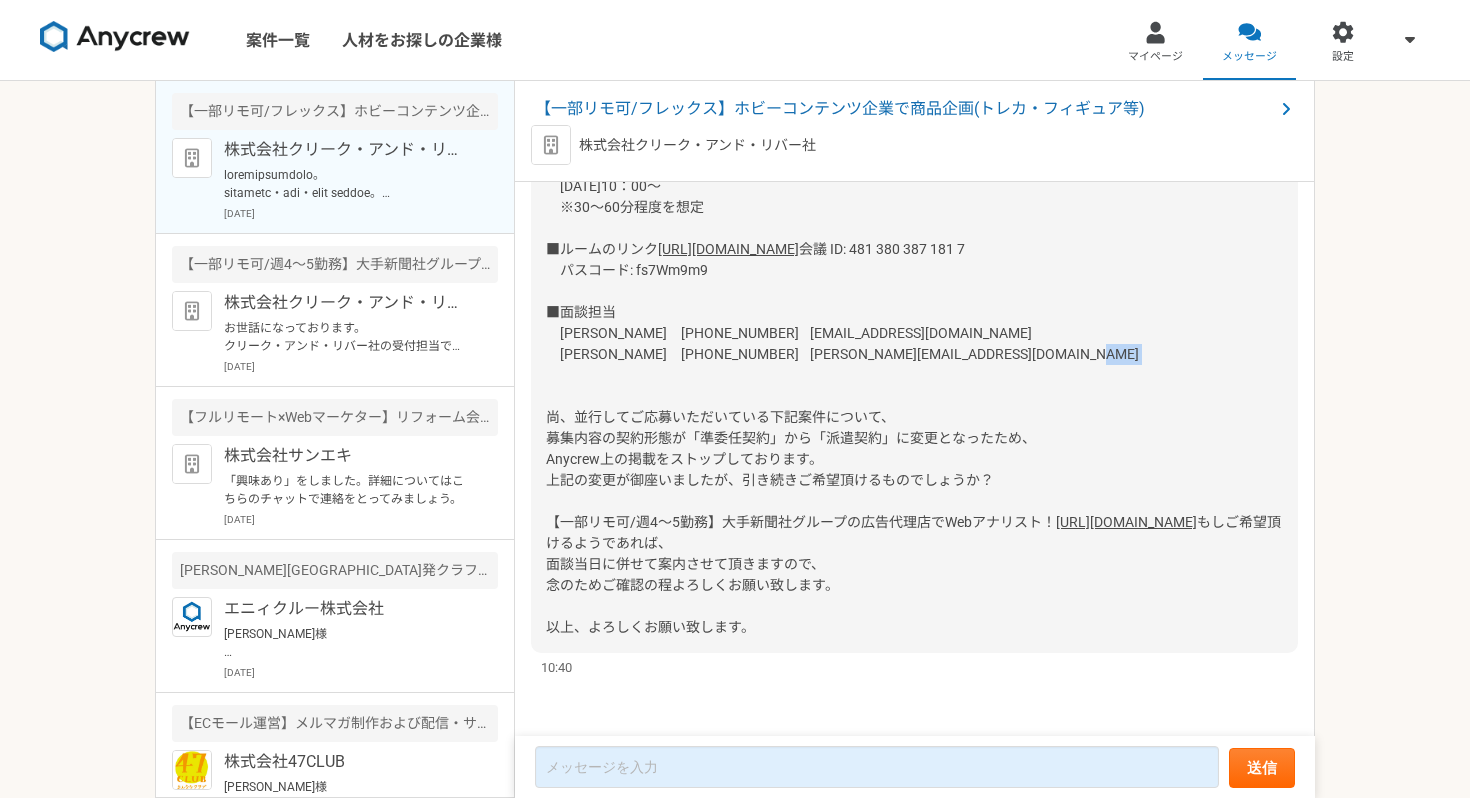 drag, startPoint x: 700, startPoint y: 396, endPoint x: 768, endPoint y: 399, distance: 68.06615 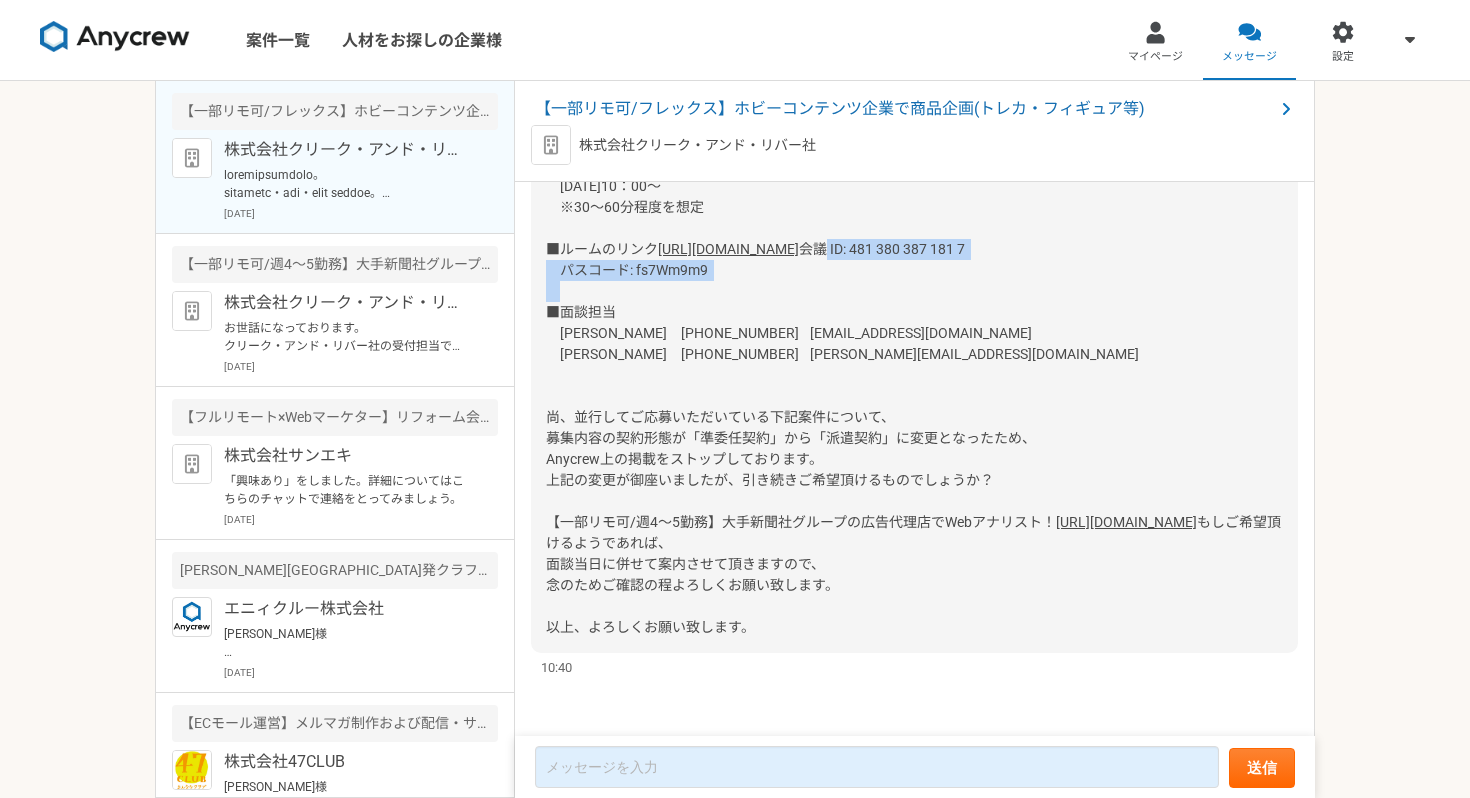 drag, startPoint x: 722, startPoint y: 396, endPoint x: 563, endPoint y: 376, distance: 160.25293 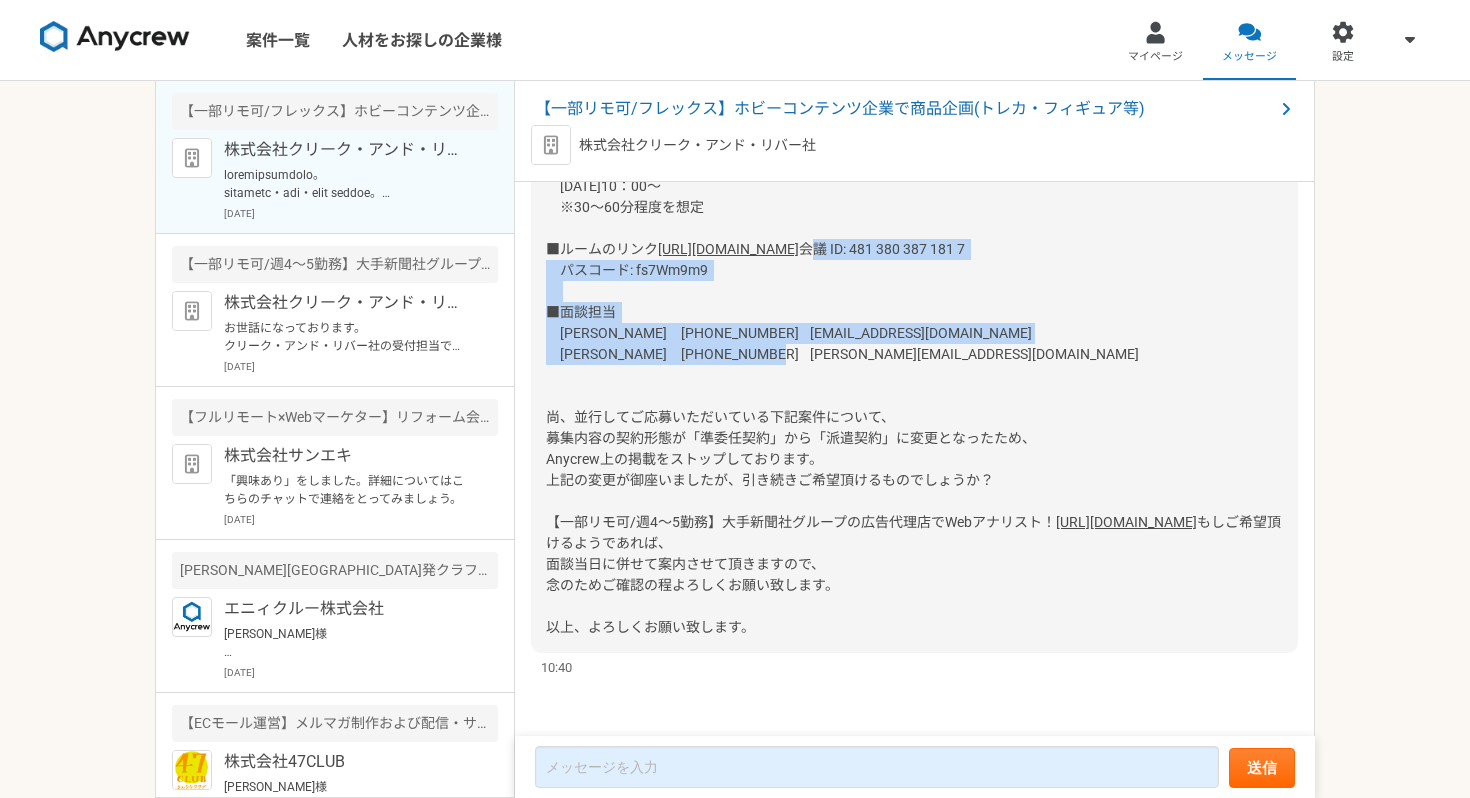 drag, startPoint x: 894, startPoint y: 483, endPoint x: 536, endPoint y: 378, distance: 373.0804 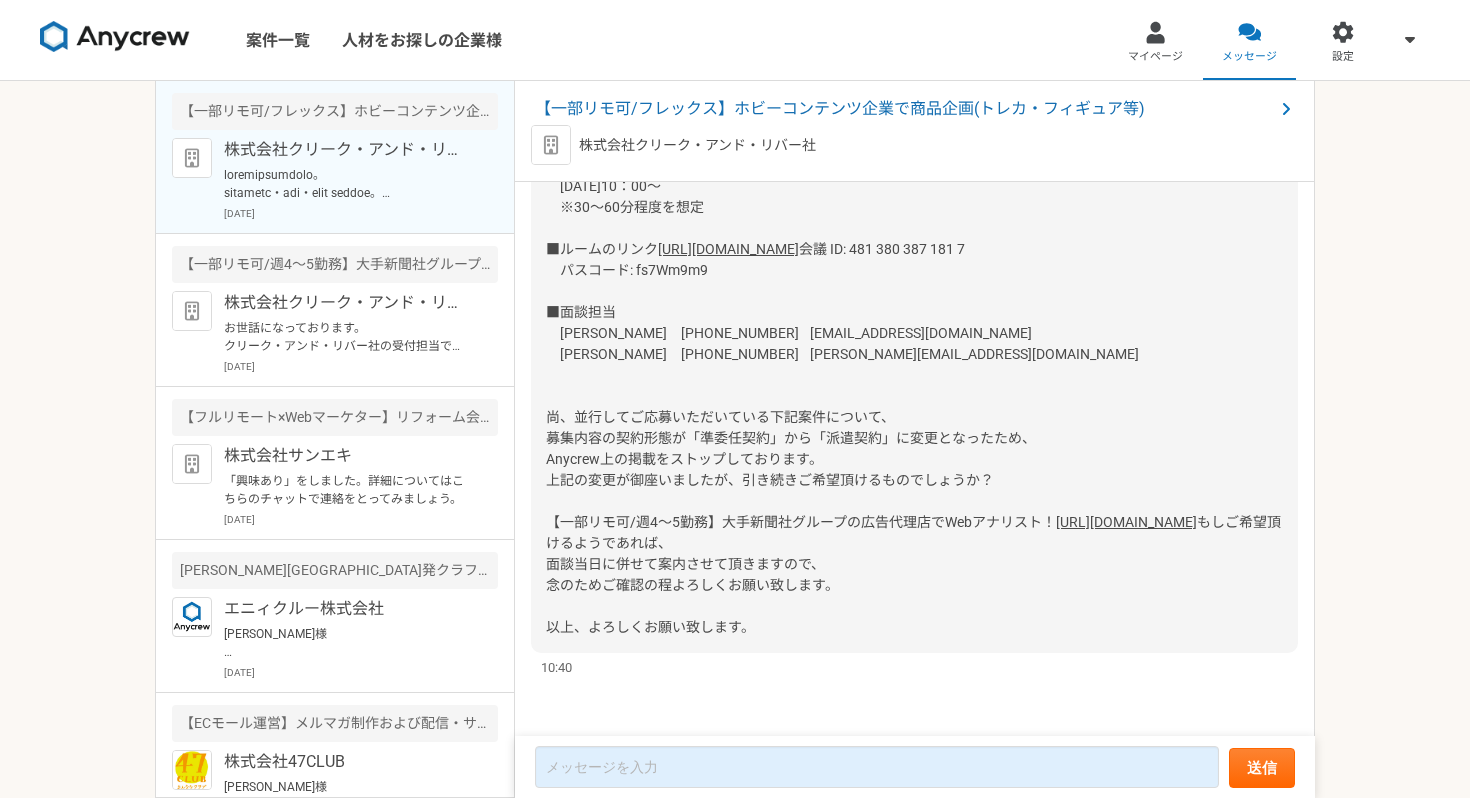 click on "いつもお世話になっております。
株式会社クリーク・アンド・リバー社 受付担当です。
面談日時のご希望をお聞かせ頂き有難う御座います。
頂いた日時をもとに、下記の通り面談設定させて頂きました。
ご確認の程よろしくお願い致します。
■面談日程
7/15（火）10：00～
※30～60分程度を想定
■ルームのリンク
https://teams.microsoft.com/l/meetup-join/19%3ameeting_YjZiNWRmZjYtN2NjZC00MjFmLTkxZDktM2Q2MTExNjNlMDE0%40thread.v2/0?context=%7b%22Tid%22%3a%22a12b96f7-fd5f-4ab5-82e0-af7a5767a5dc%22%2c%22Oid%22%3a%229fe2fea6-3bc1-4865-80a4-fabd28b1d535%22%7d https://biz.any-crew.com/orgs/247/offers/2503
もしご希望頂けるようであれば、
面談当日に併せて案内させて頂きますので、
念のためご確認の程よろしくお願い致します。
以上、よろしくお願い致します。" at bounding box center (914, 323) 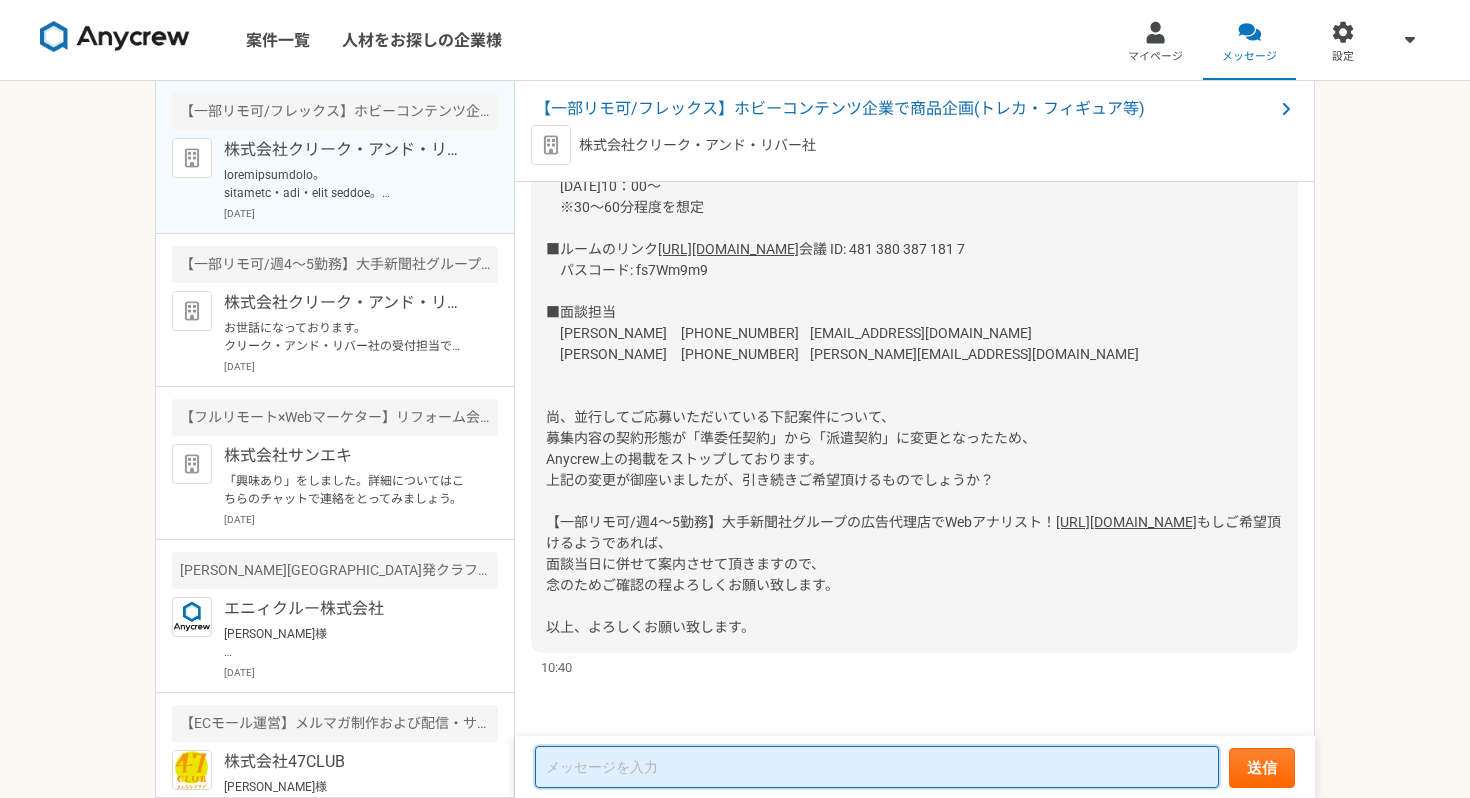 click at bounding box center (877, 767) 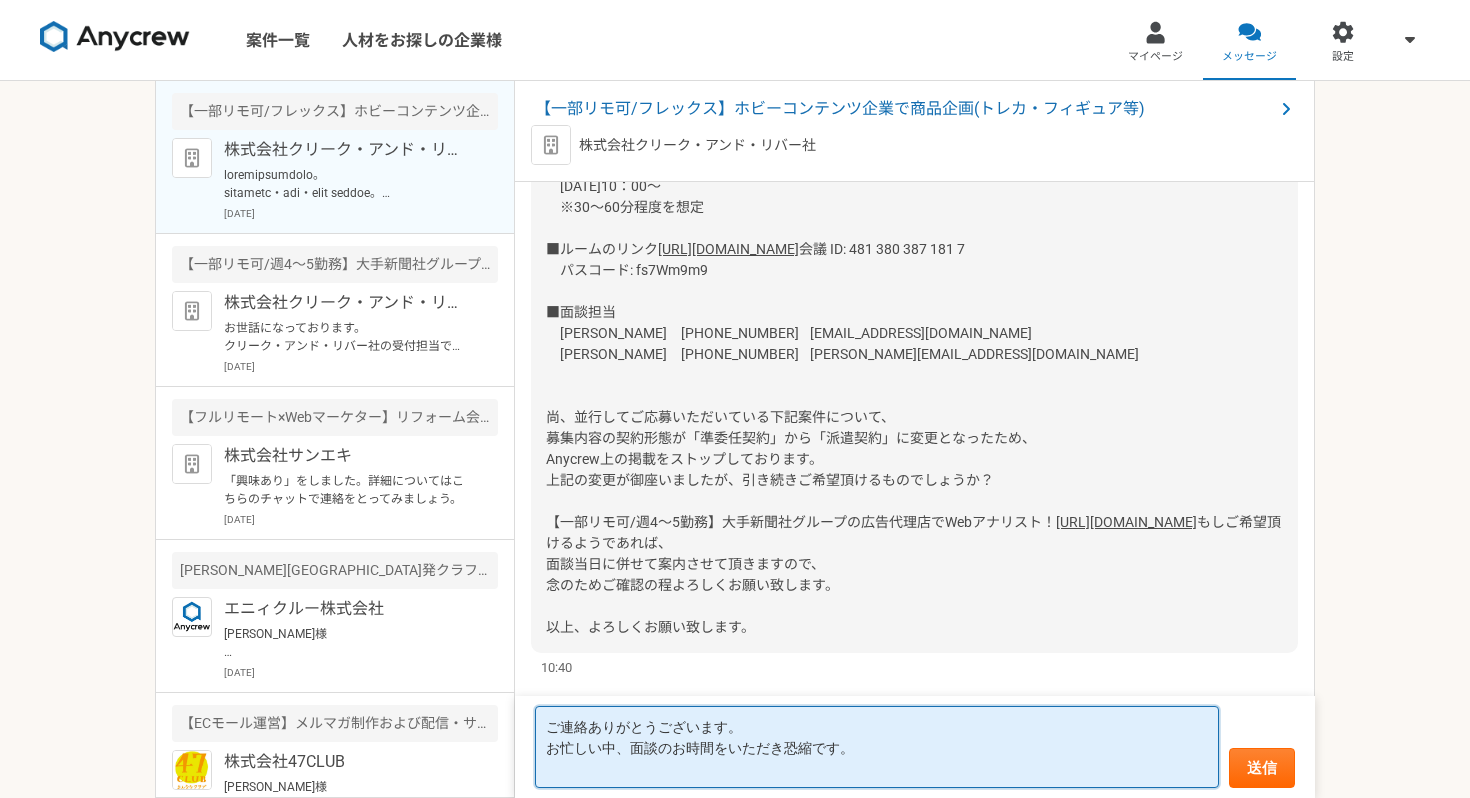 scroll, scrollTop: 3088, scrollLeft: 0, axis: vertical 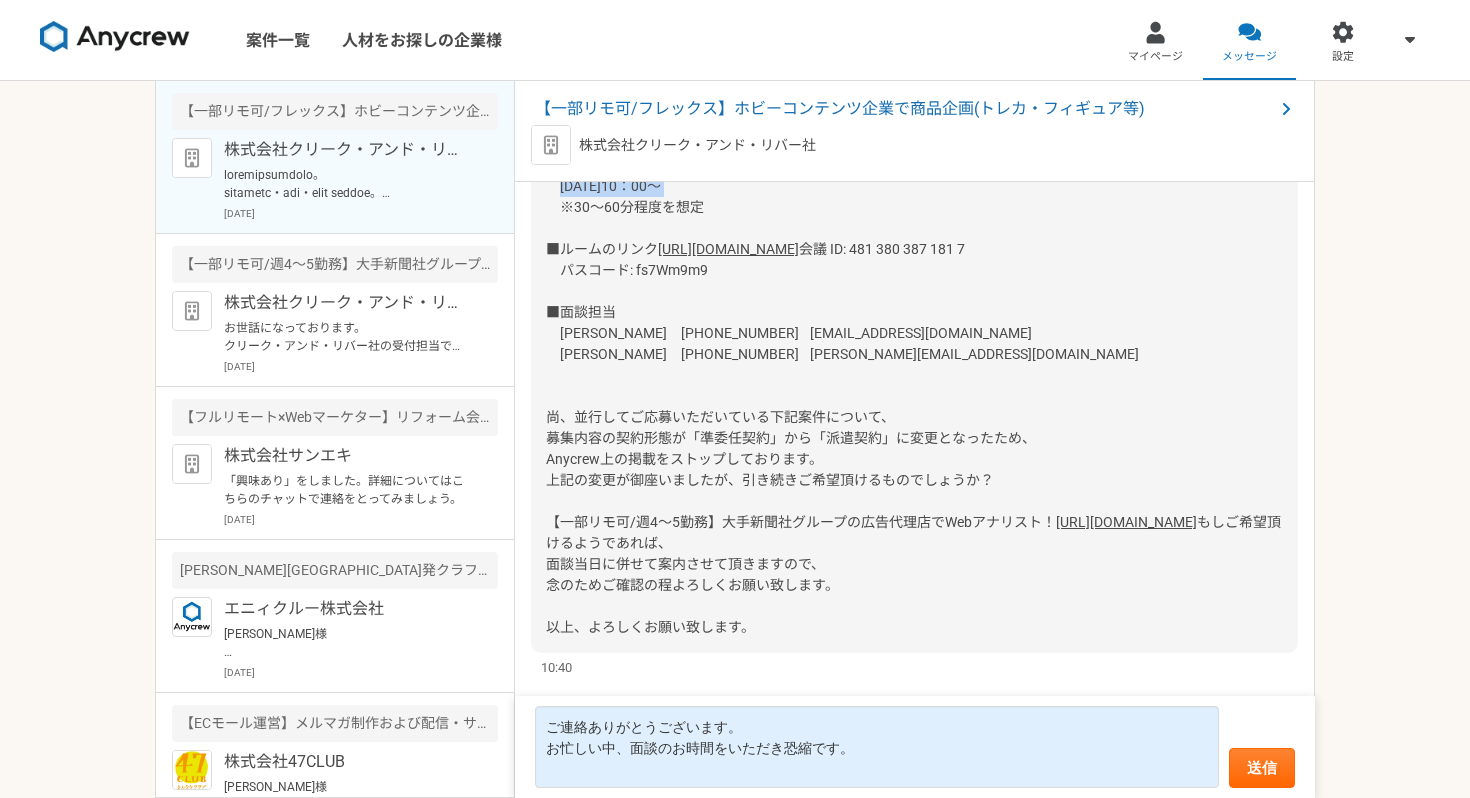 drag, startPoint x: 560, startPoint y: 235, endPoint x: 687, endPoint y: 238, distance: 127.03543 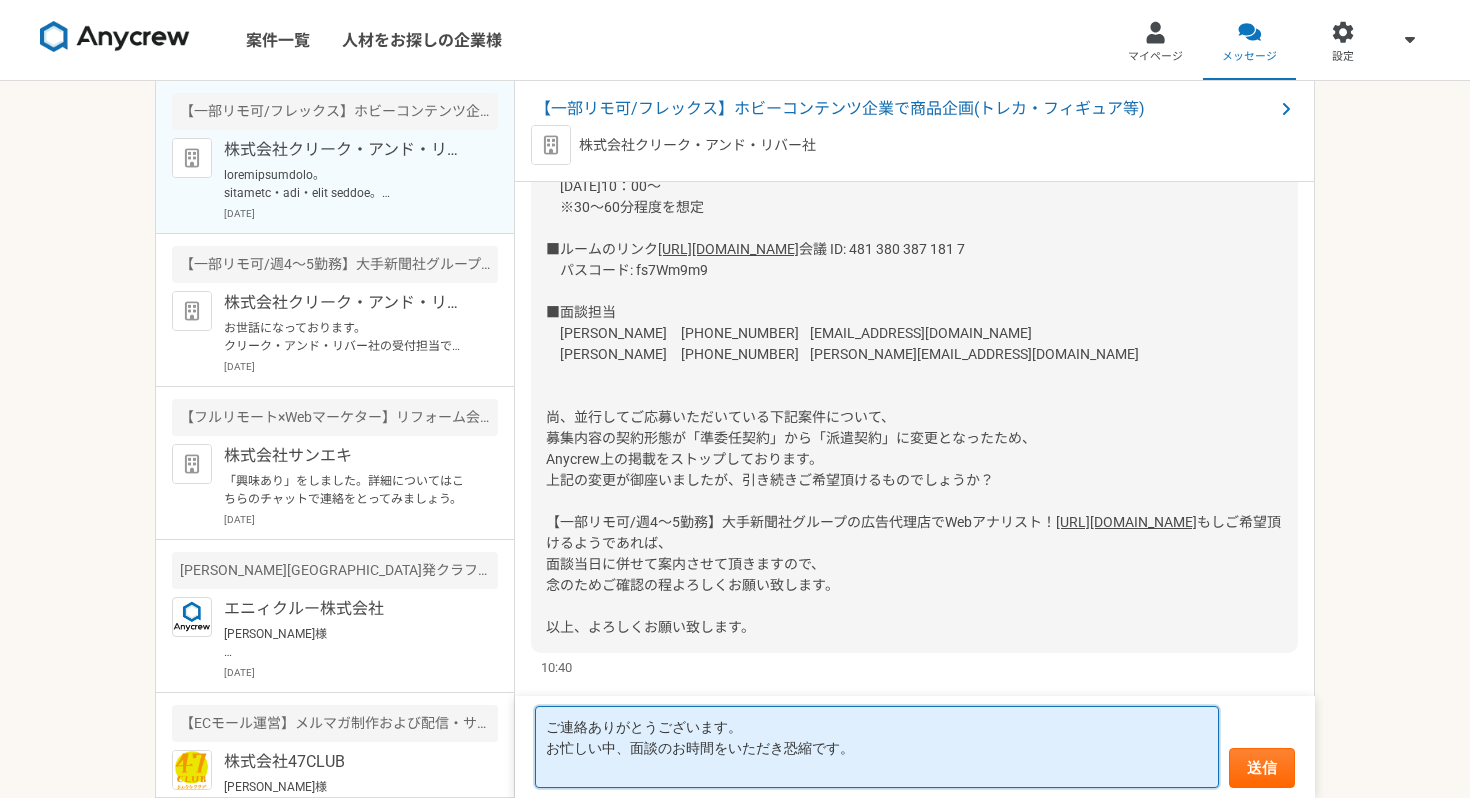 click on "ご連絡ありがとうございます。
お忙しい中、面談のお時間をいただき恐縮です。" at bounding box center [877, 747] 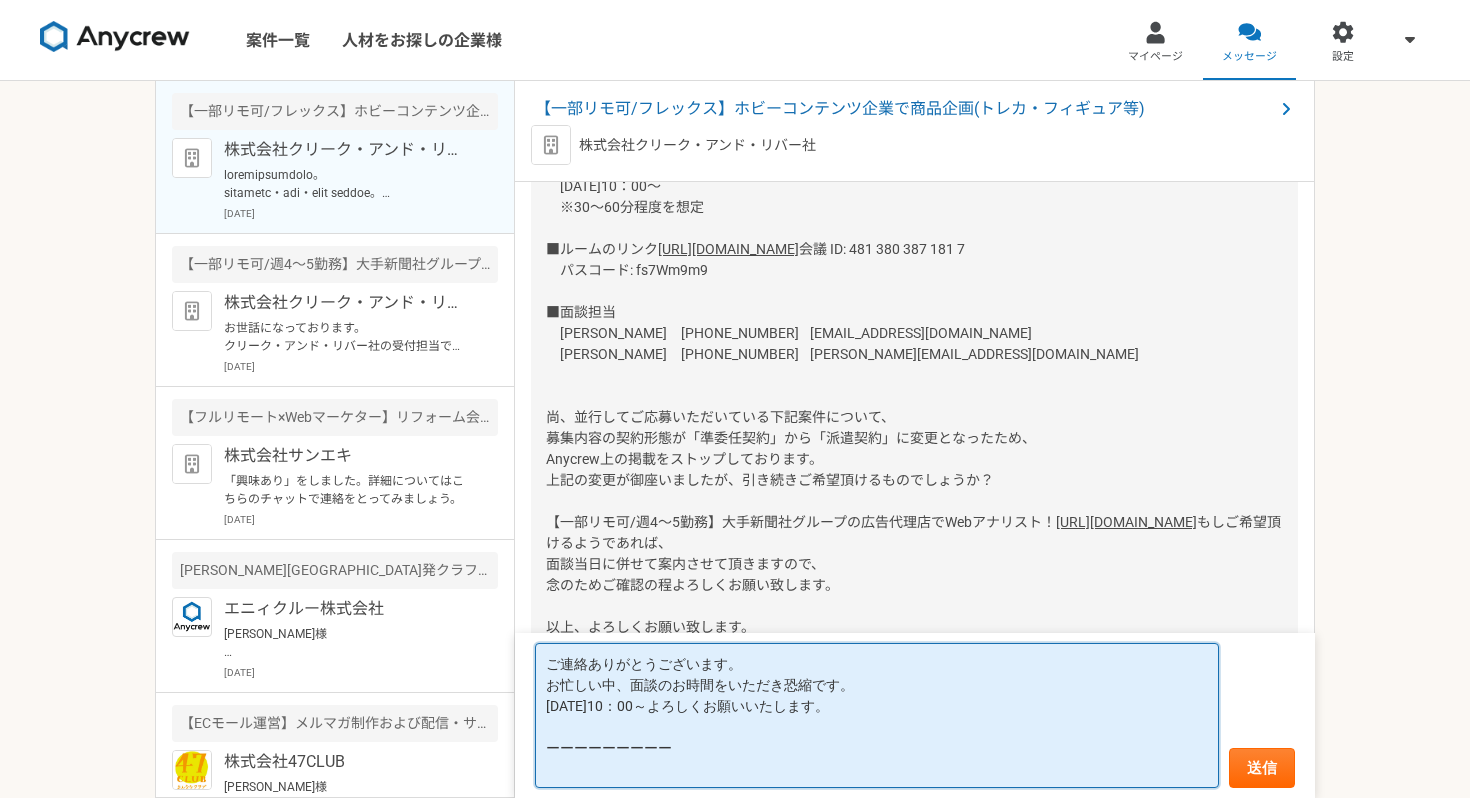 scroll, scrollTop: 3261, scrollLeft: 0, axis: vertical 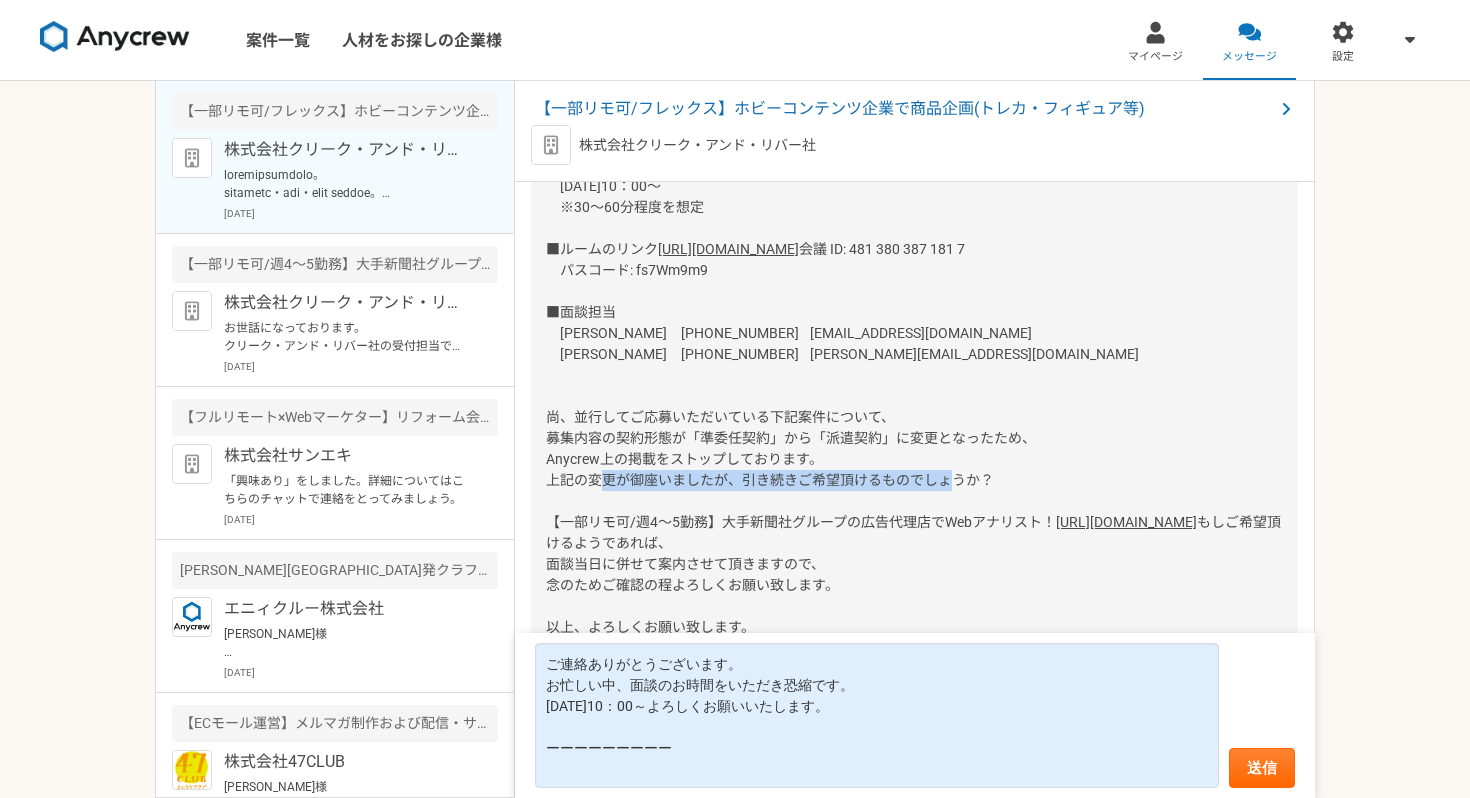 drag, startPoint x: 722, startPoint y: 479, endPoint x: 1058, endPoint y: 487, distance: 336.0952 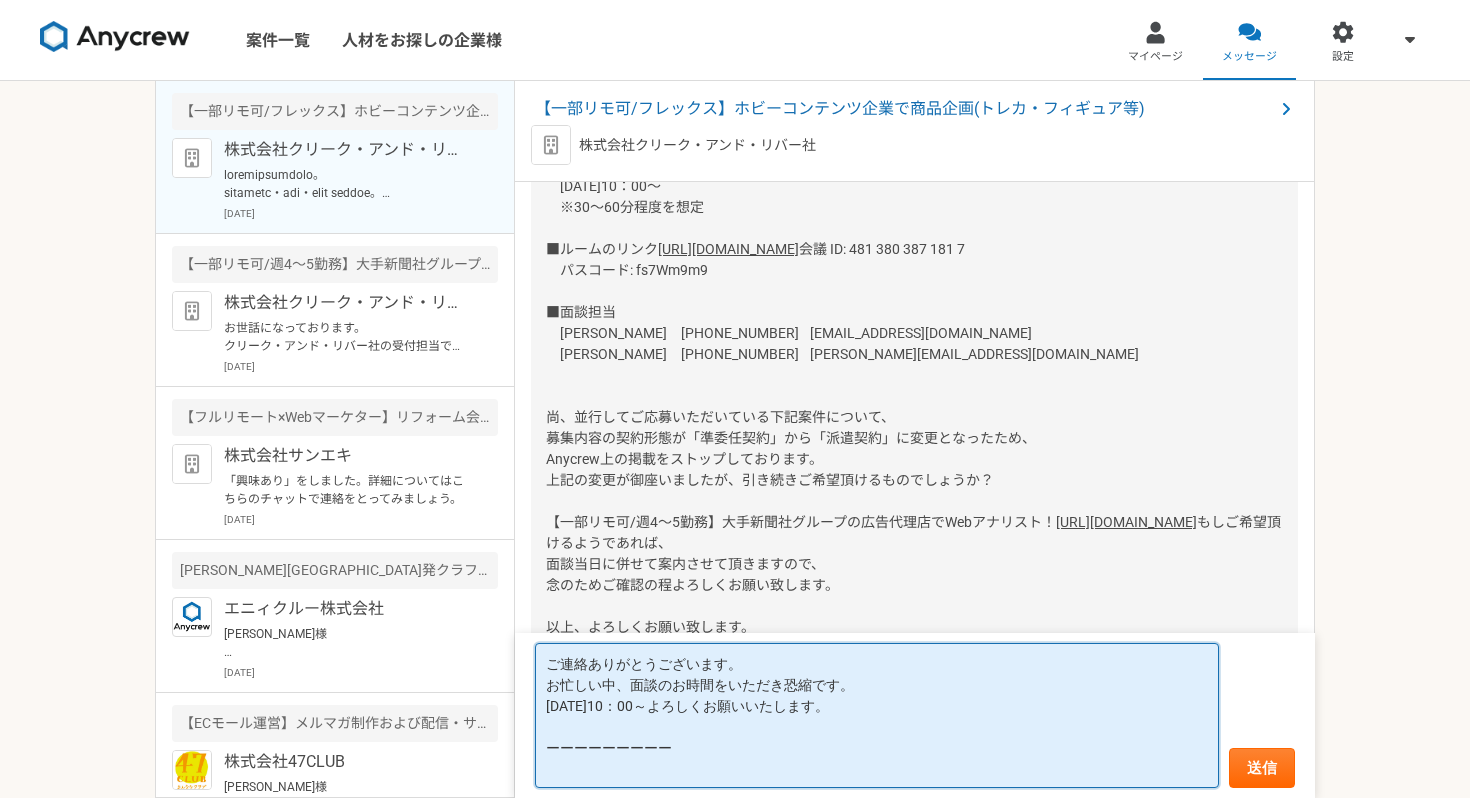 click on "ご連絡ありがとうございます。
お忙しい中、面談のお時間をいただき恐縮です。
7/15（火）10：00～よろしくお願いいたします。
ーーーーーーーーー" at bounding box center (877, 715) 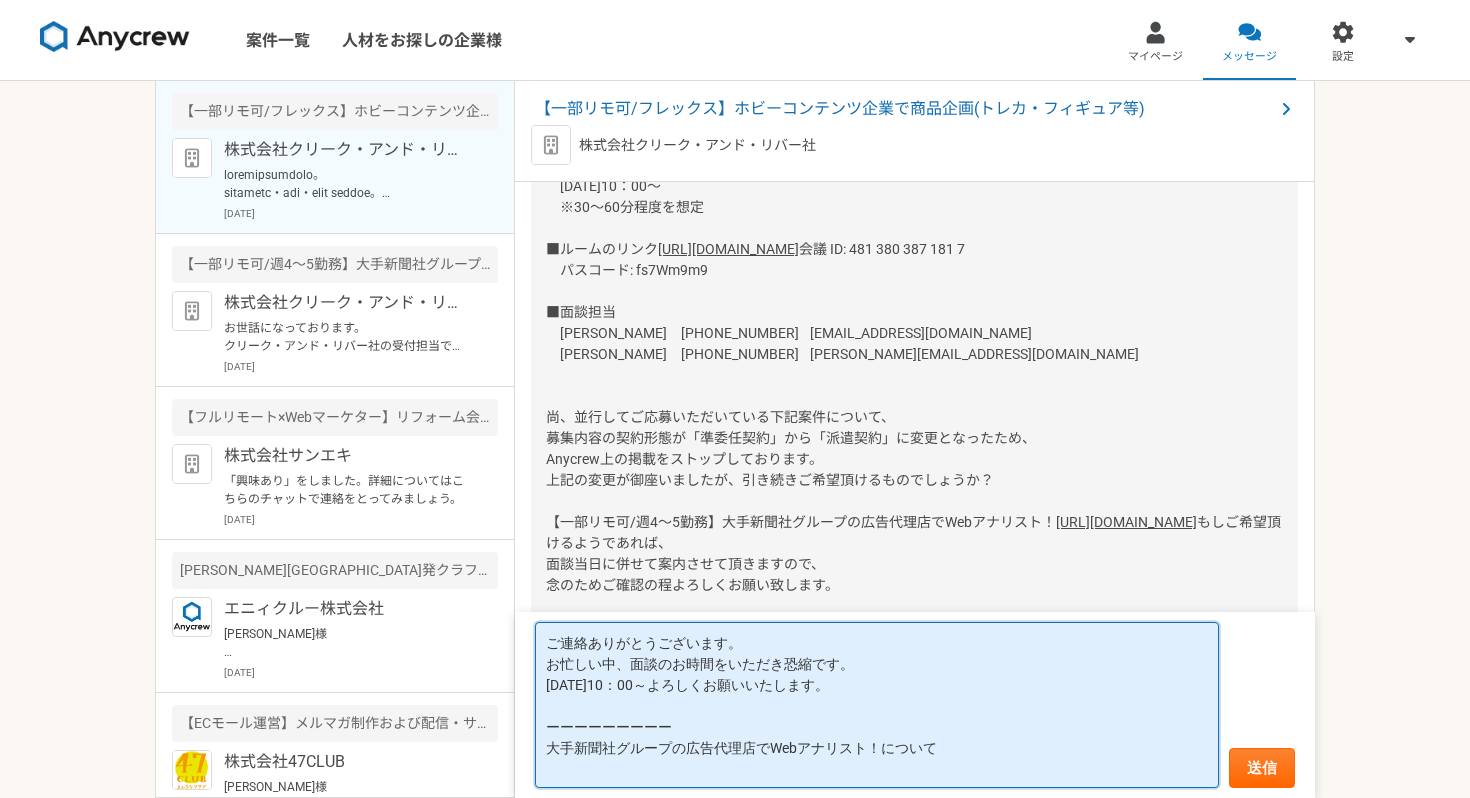 scroll, scrollTop: 3240, scrollLeft: 0, axis: vertical 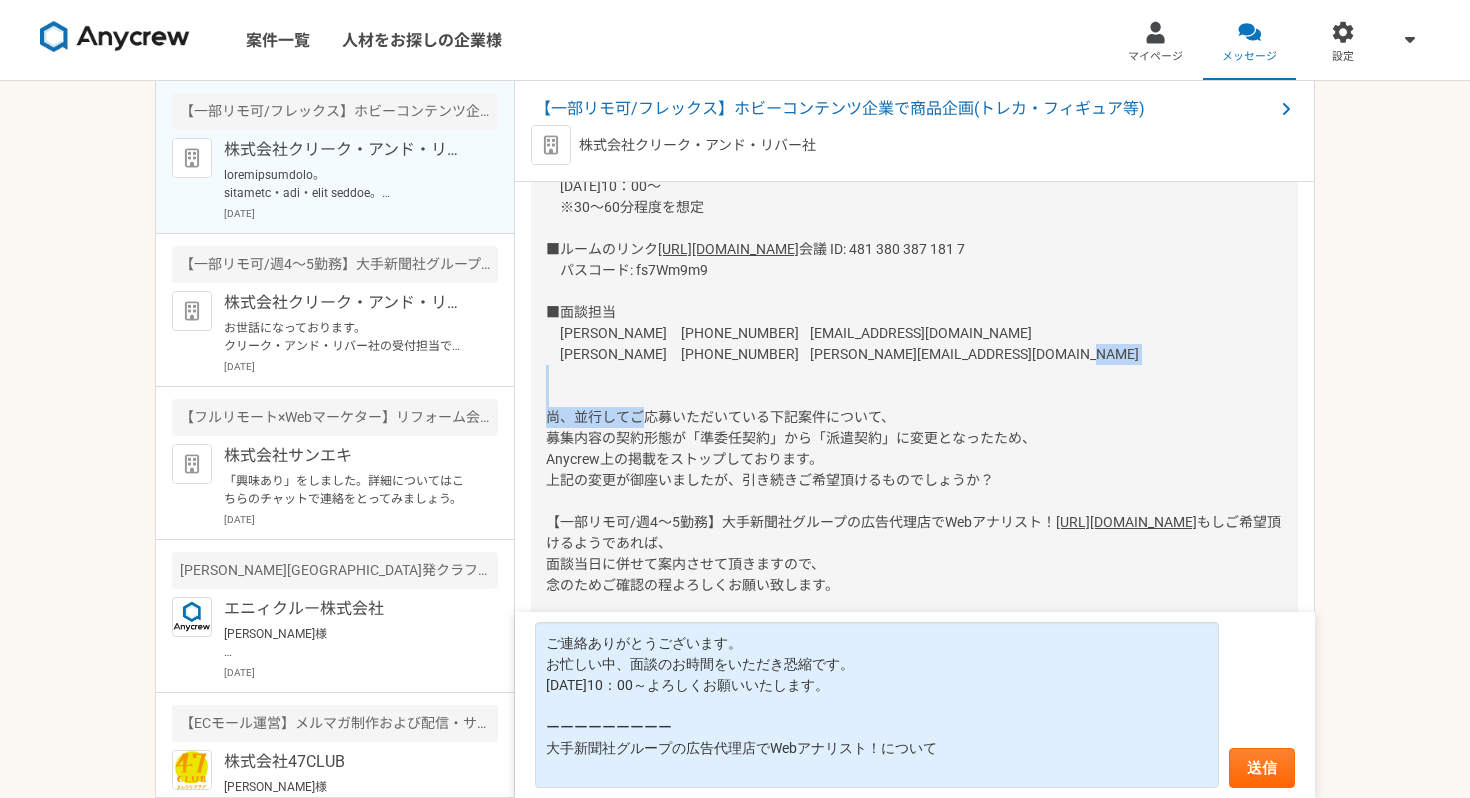 drag, startPoint x: 690, startPoint y: 418, endPoint x: 891, endPoint y: 417, distance: 201.00249 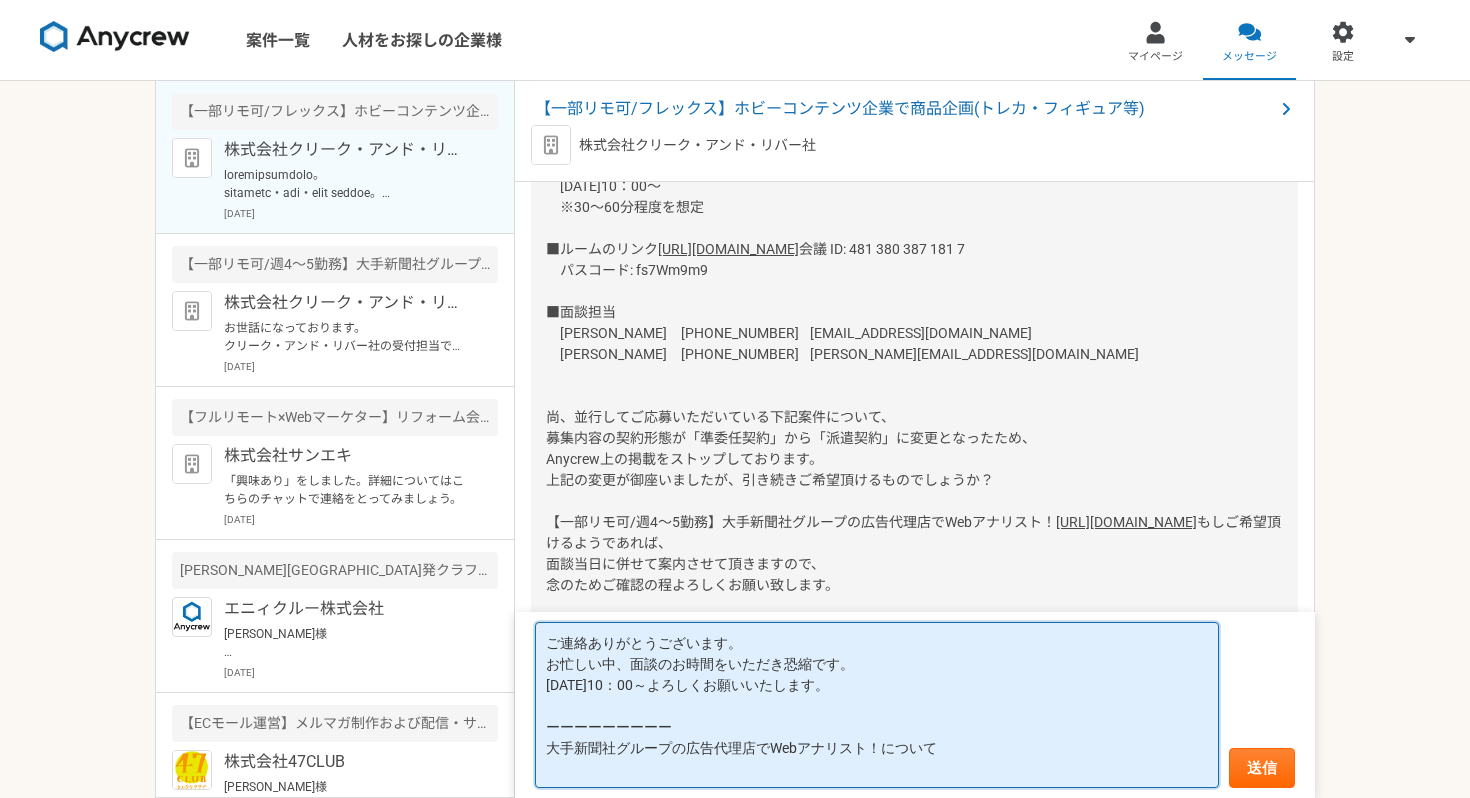 click on "ご連絡ありがとうございます。
お忙しい中、面談のお時間をいただき恐縮です。
7/15（火）10：00～よろしくお願いいたします。
ーーーーーーーーー
大手新聞社グループの広告代理店でWebアナリスト！について" at bounding box center (877, 705) 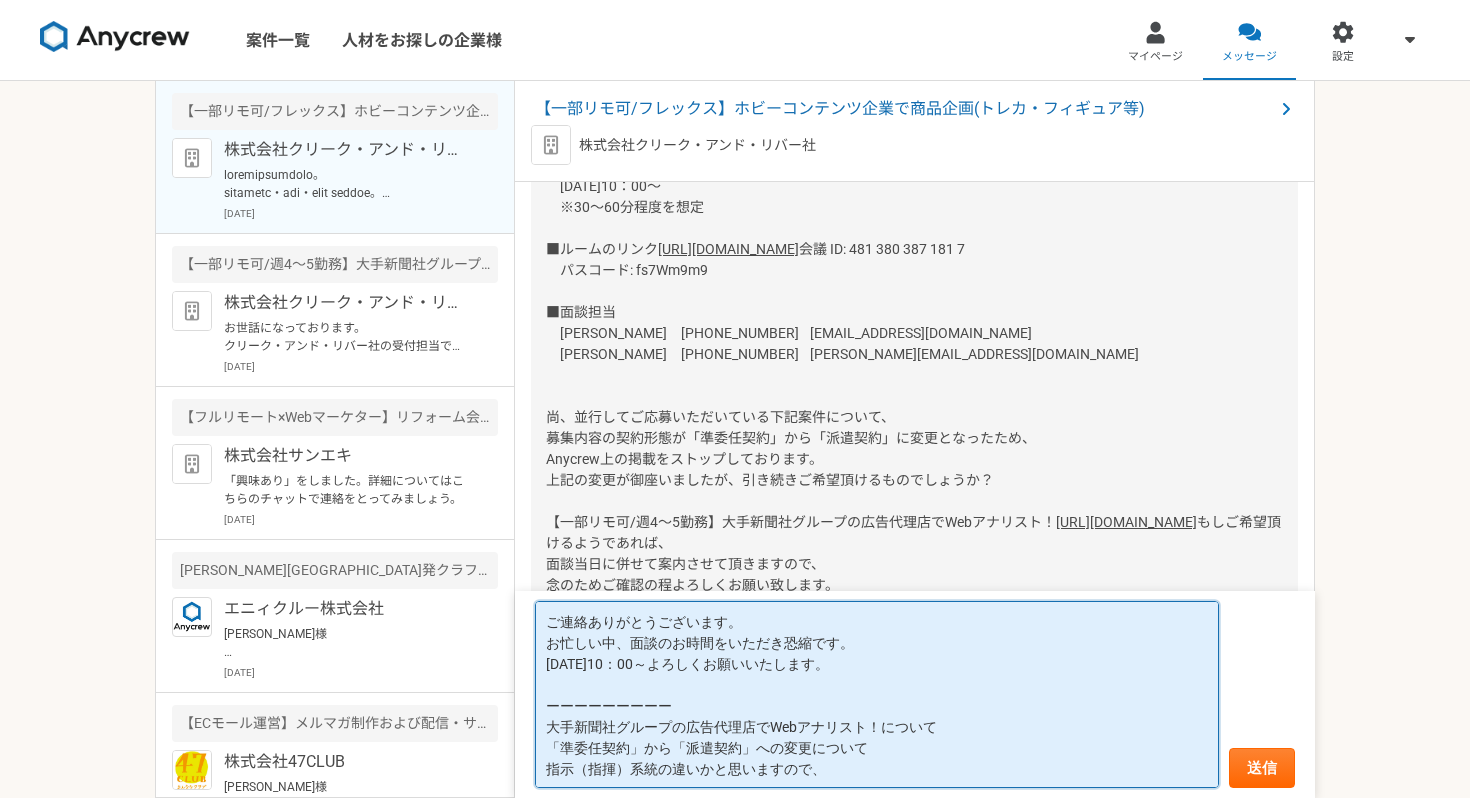click on "ご連絡ありがとうございます。
お忙しい中、面談のお時間をいただき恐縮です。
7/15（火）10：00～よろしくお願いいたします。
ーーーーーーーーー
大手新聞社グループの広告代理店でWebアナリスト！について
「準委任契約」から「派遣契約」への変更について
指示（指揮）系統の違いかと思いますので、" at bounding box center [877, 694] 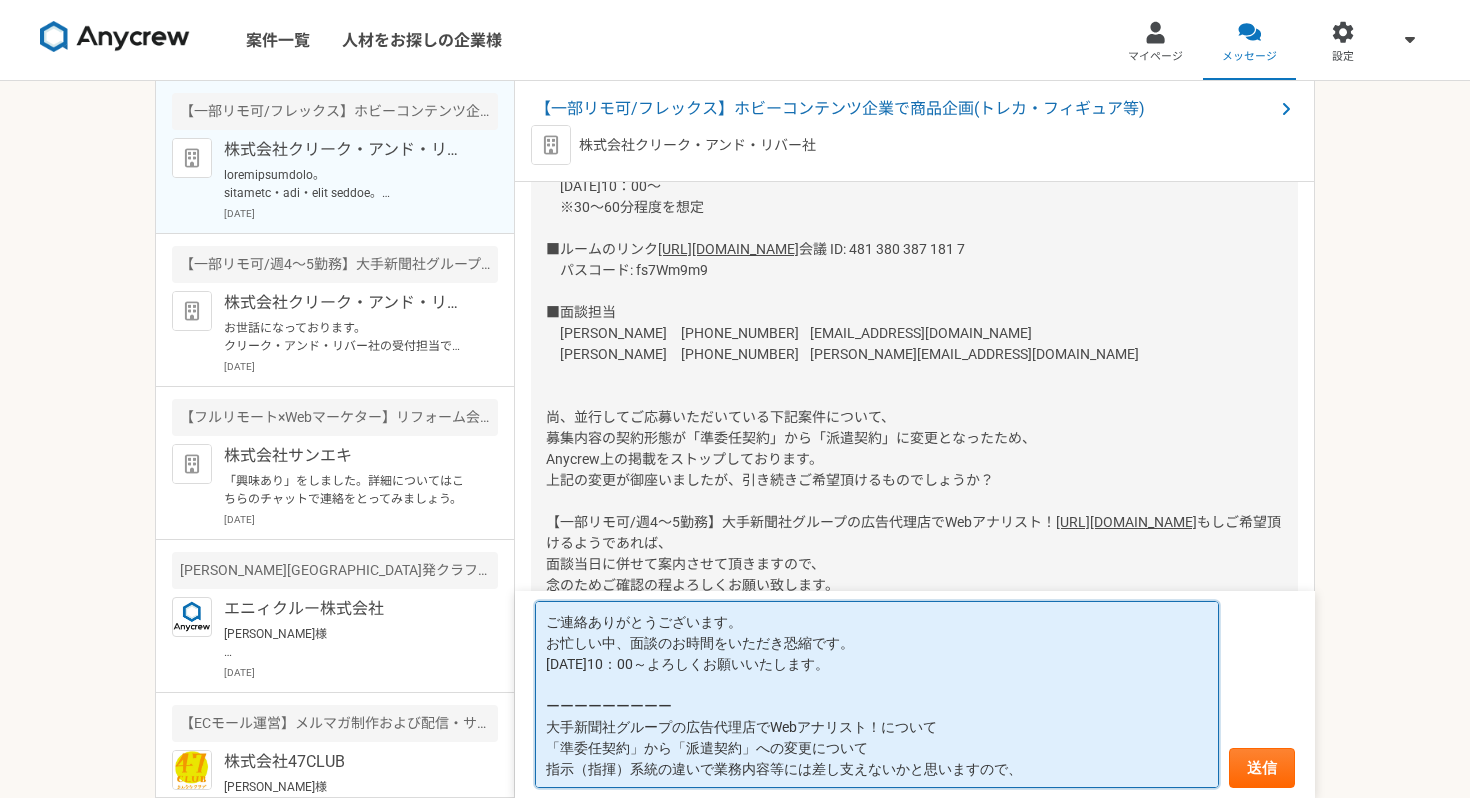 click on "ご連絡ありがとうございます。
お忙しい中、面談のお時間をいただき恐縮です。
7/15（火）10：00～よろしくお願いいたします。
ーーーーーーーーー
大手新聞社グループの広告代理店でWebアナリスト！について
「準委任契約」から「派遣契約」への変更について
指示（指揮）系統の違いで業務内容等には差し支えないかと思いますので、" at bounding box center [877, 694] 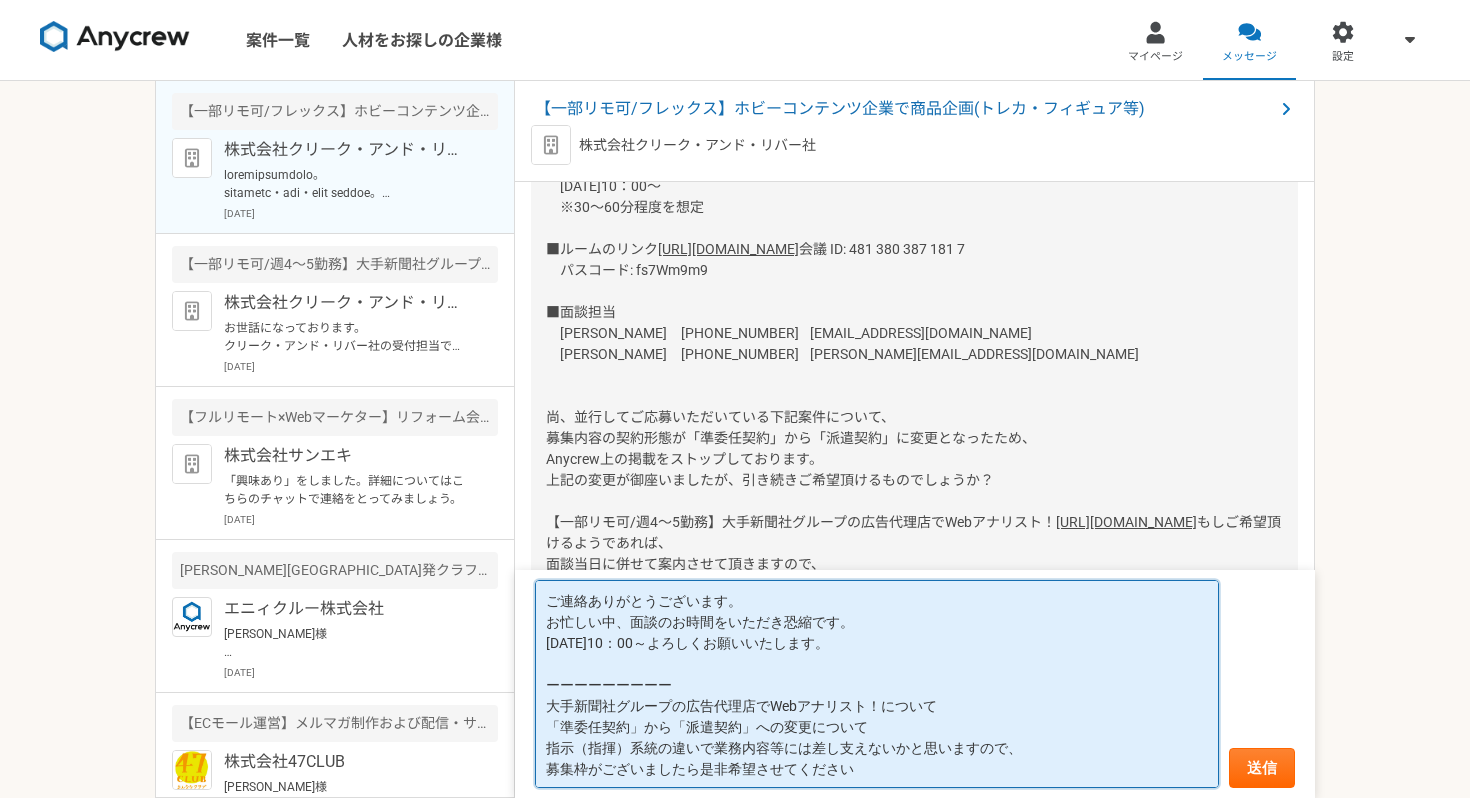 click on "ご連絡ありがとうございます。
お忙しい中、面談のお時間をいただき恐縮です。
7/15（火）10：00～よろしくお願いいたします。
ーーーーーーーーー
大手新聞社グループの広告代理店でWebアナリスト！について
「準委任契約」から「派遣契約」への変更について
指示（指揮）系統の違いで業務内容等には差し支えないかと思いますので、
募集枠がございましたら是非希望させてください" at bounding box center (877, 684) 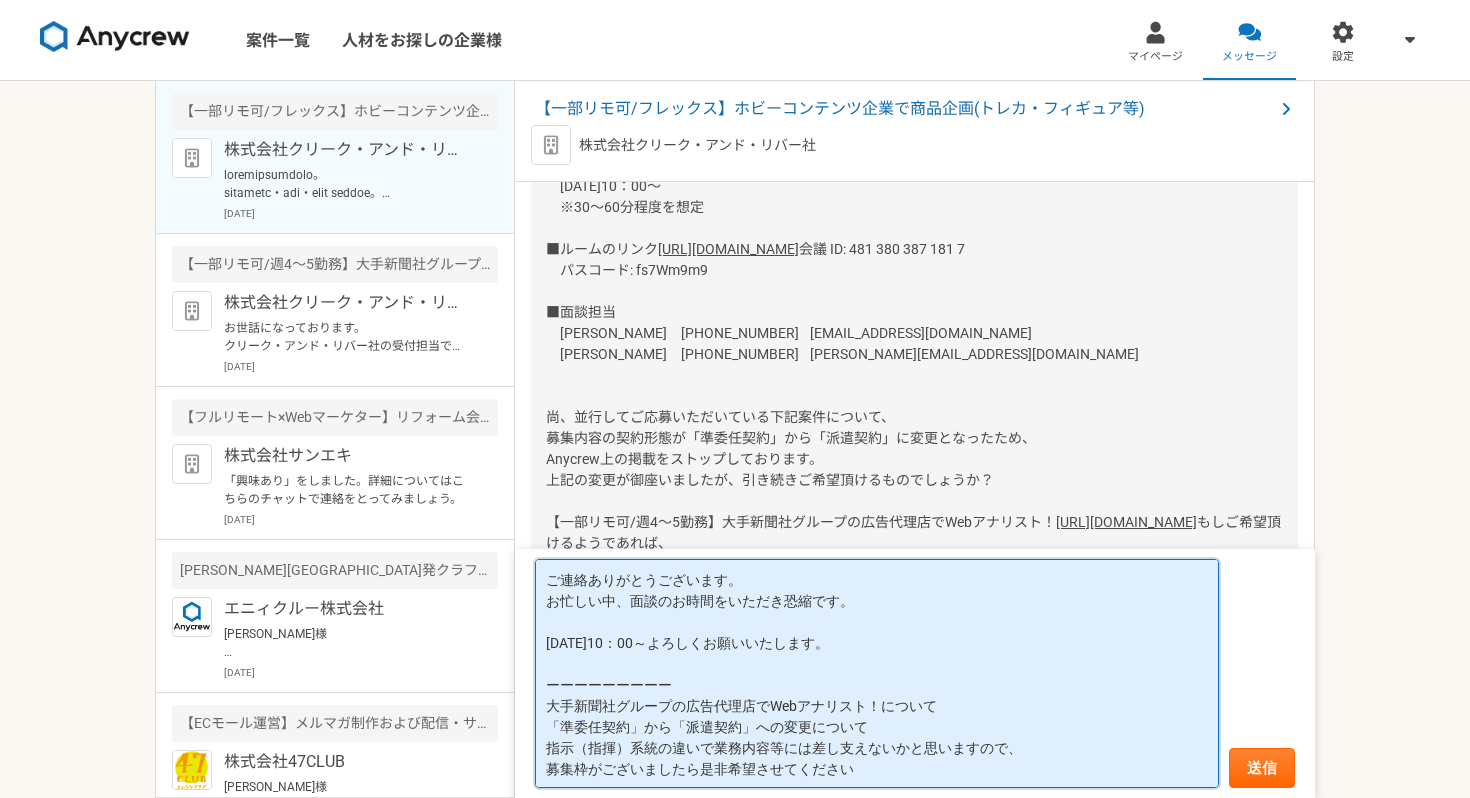 click on "ご連絡ありがとうございます。
お忙しい中、面談のお時間をいただき恐縮です。
7/15（火）10：00～よろしくお願いいたします。
ーーーーーーーーー
大手新聞社グループの広告代理店でWebアナリスト！について
「準委任契約」から「派遣契約」への変更について
指示（指揮）系統の違いで業務内容等には差し支えないかと思いますので、
募集枠がございましたら是非希望させてください" at bounding box center [877, 673] 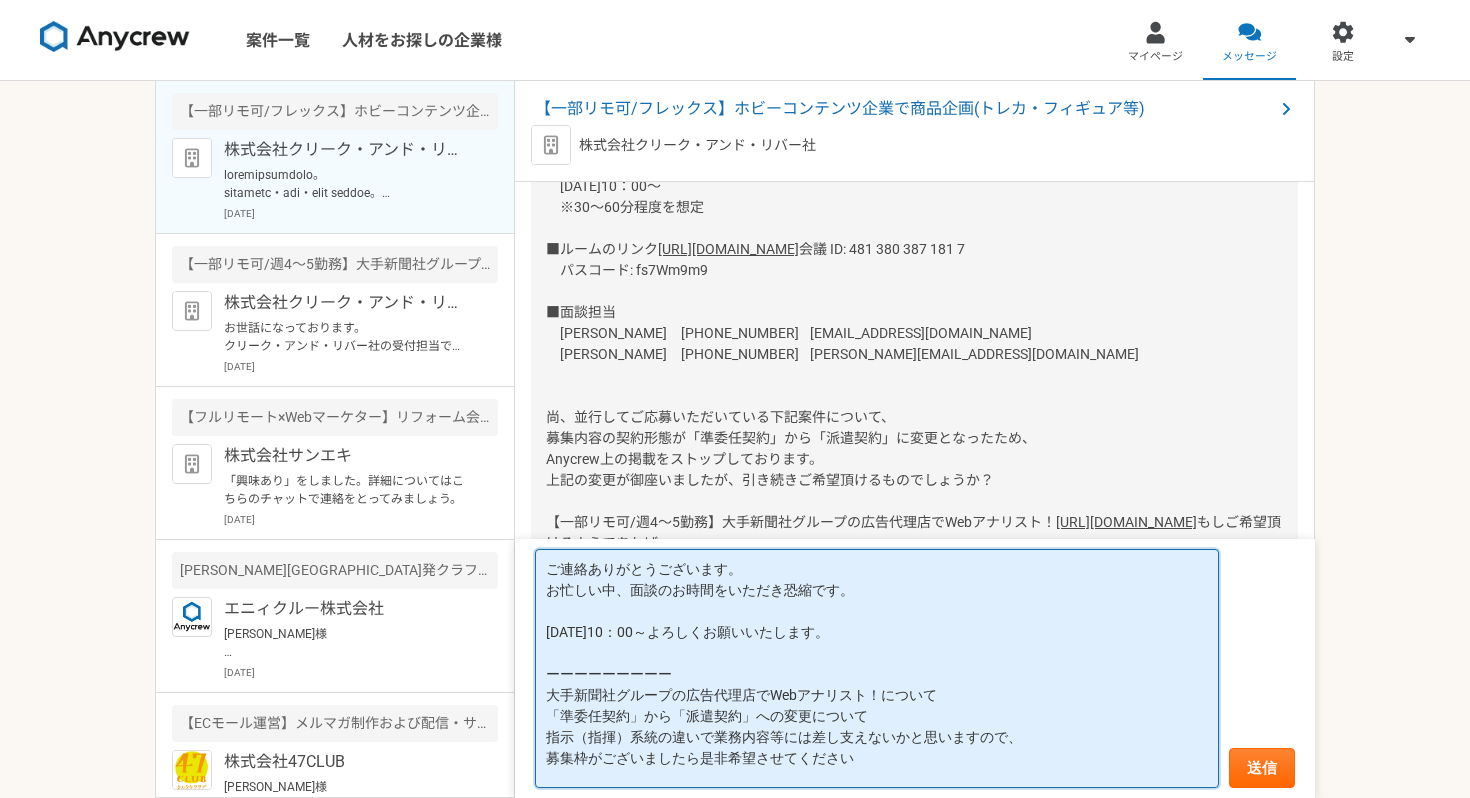 scroll, scrollTop: 1, scrollLeft: 0, axis: vertical 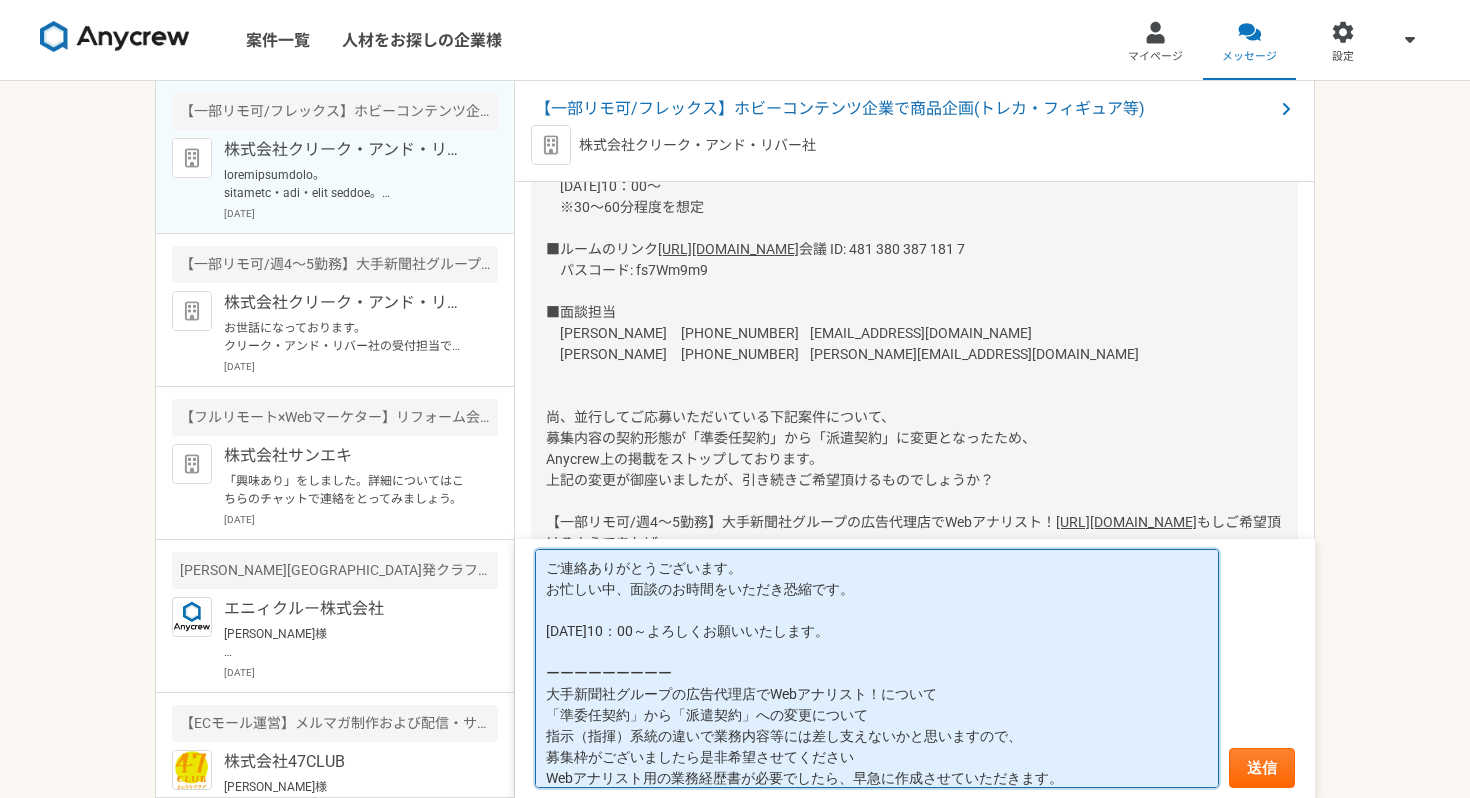 click on "ご連絡ありがとうございます。
お忙しい中、面談のお時間をいただき恐縮です。
7/15（火）10：00～よろしくお願いいたします。
ーーーーーーーーー
大手新聞社グループの広告代理店でWebアナリスト！について
「準委任契約」から「派遣契約」への変更について
指示（指揮）系統の違いで業務内容等には差し支えないかと思いますので、
募集枠がございましたら是非希望させてください
Webアナリスト用の業務経歴書が必要でしたら、早急に作成させていただきます。" at bounding box center [877, 668] 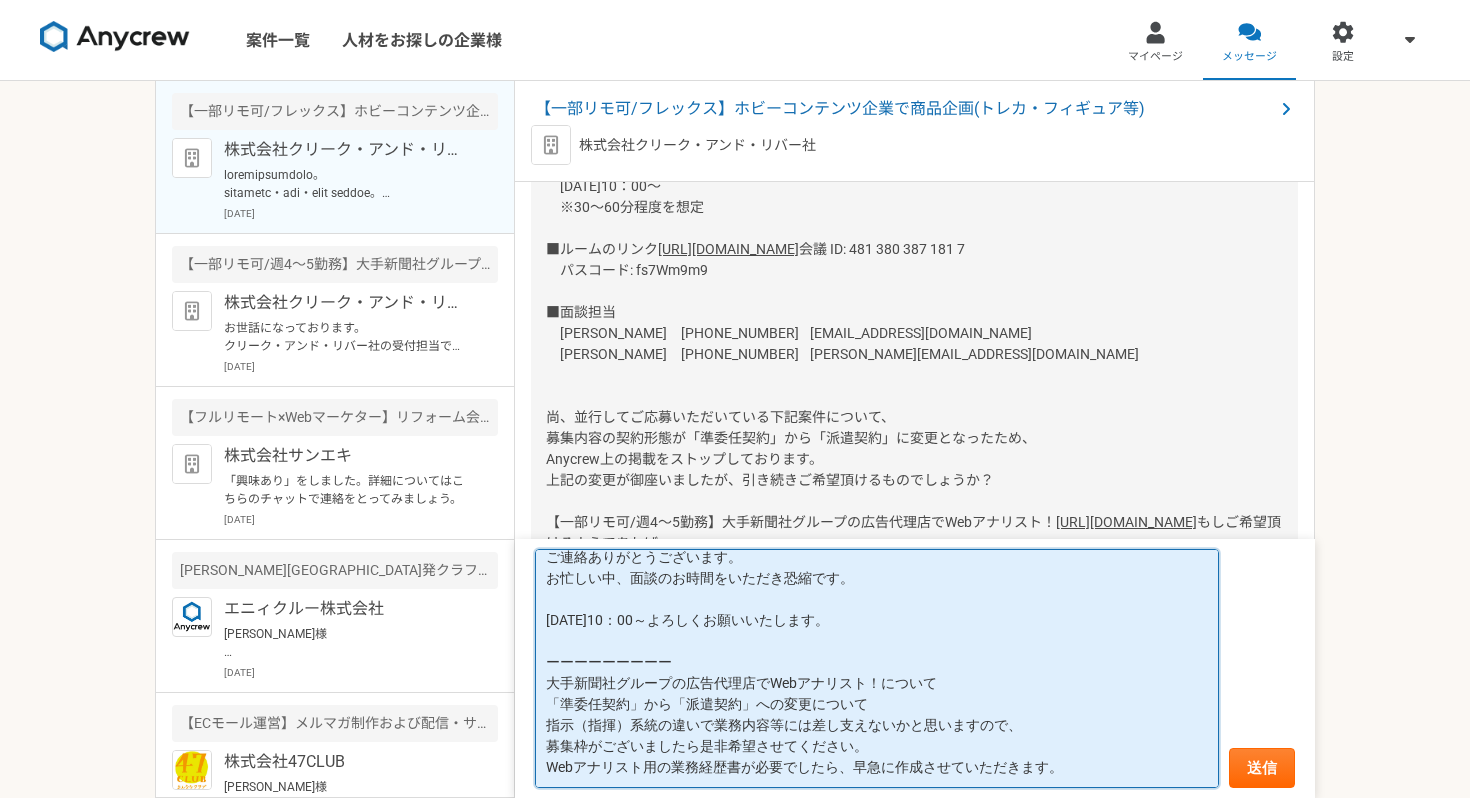 scroll, scrollTop: 0, scrollLeft: 0, axis: both 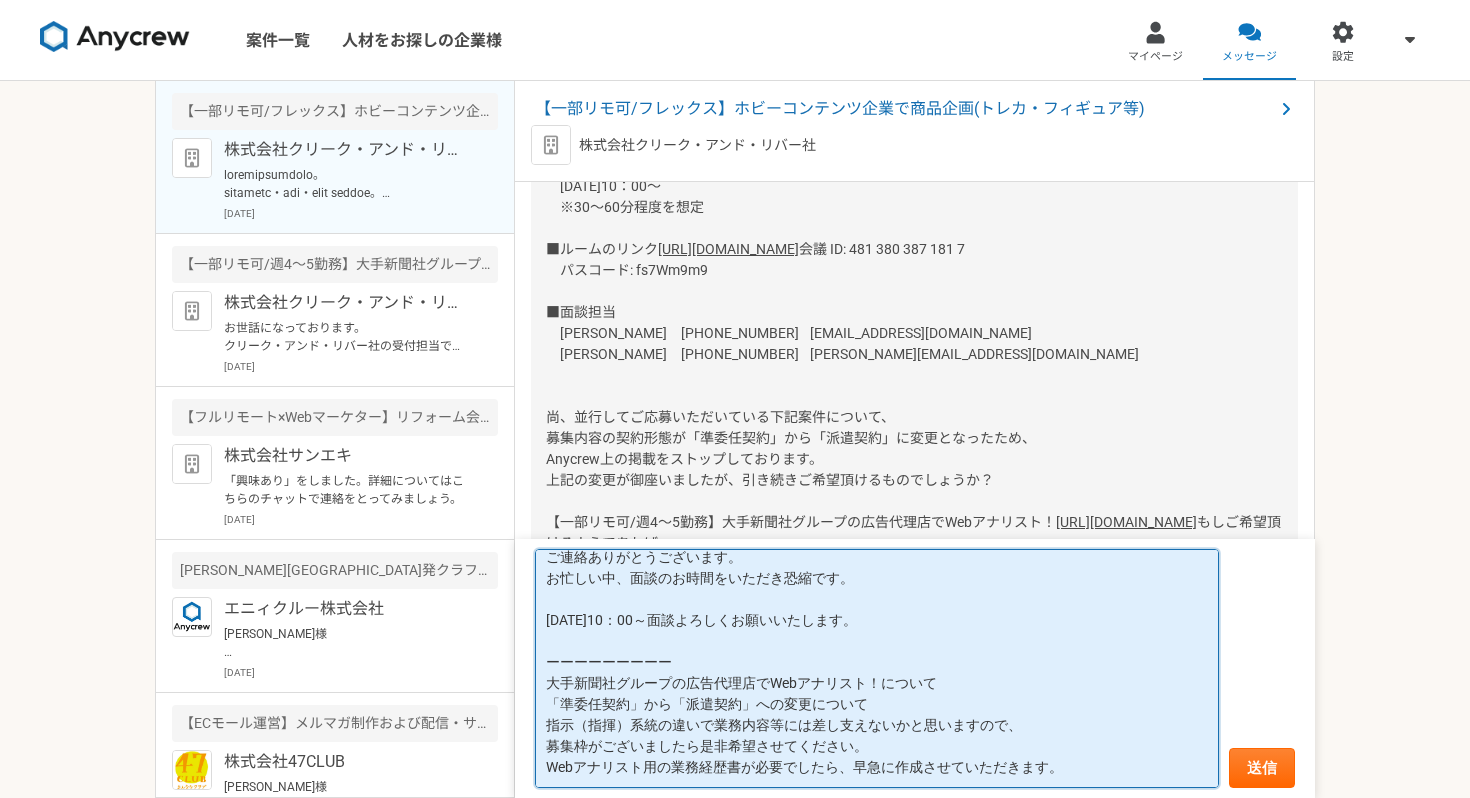 drag, startPoint x: 802, startPoint y: 726, endPoint x: 870, endPoint y: 728, distance: 68.0294 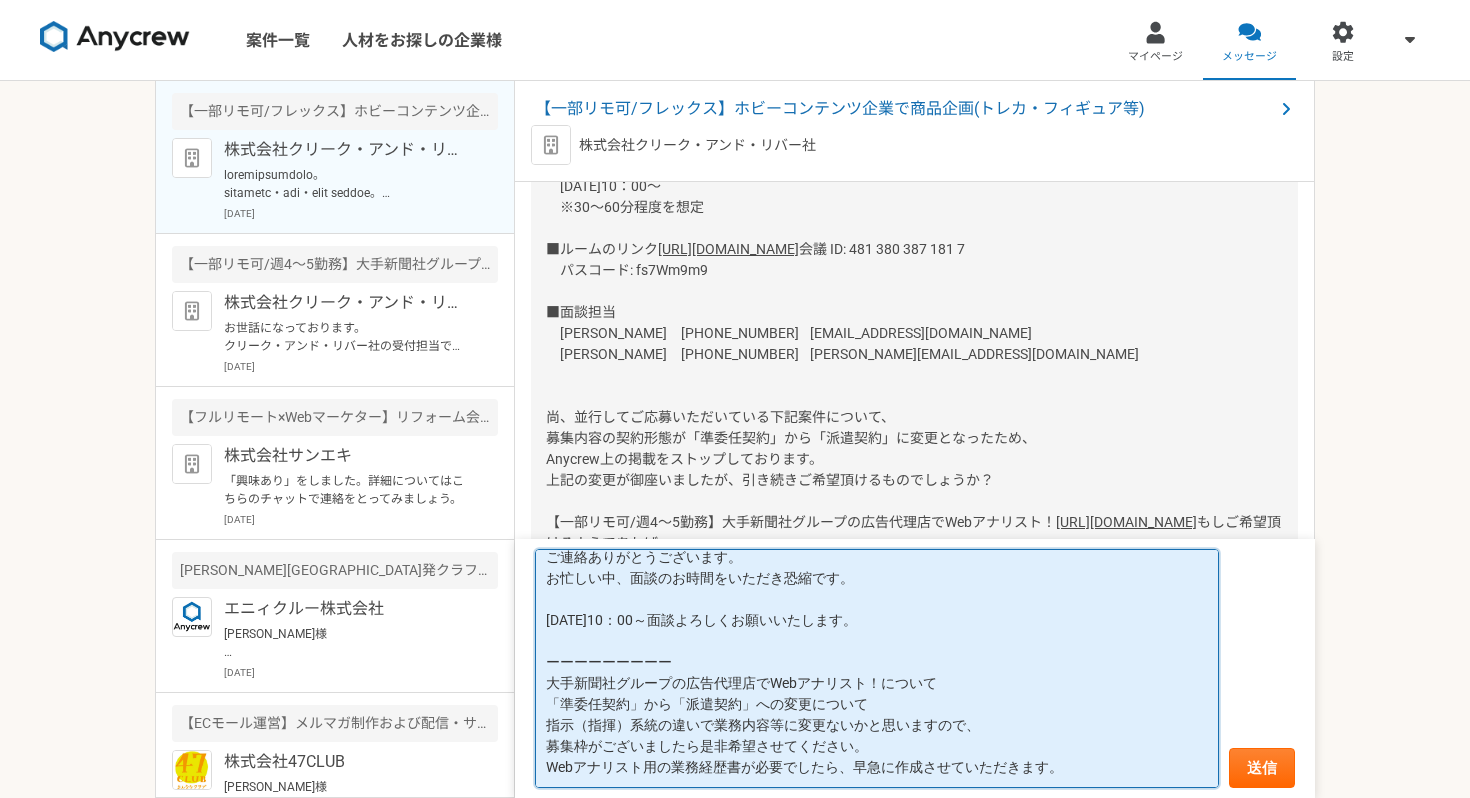 click on "ご連絡ありがとうございます。
お忙しい中、面談のお時間をいただき恐縮です。
7/15（火）10：00～面談よろしくお願いいたします。
ーーーーーーーーー
大手新聞社グループの広告代理店でWebアナリスト！について
「準委任契約」から「派遣契約」への変更について
指示（指揮）系統の違いで業務内容等に変更ないかと思いますので、
募集枠がございましたら是非希望させてください。
Webアナリスト用の業務経歴書が必要でしたら、早急に作成させていただきます。" at bounding box center (877, 668) 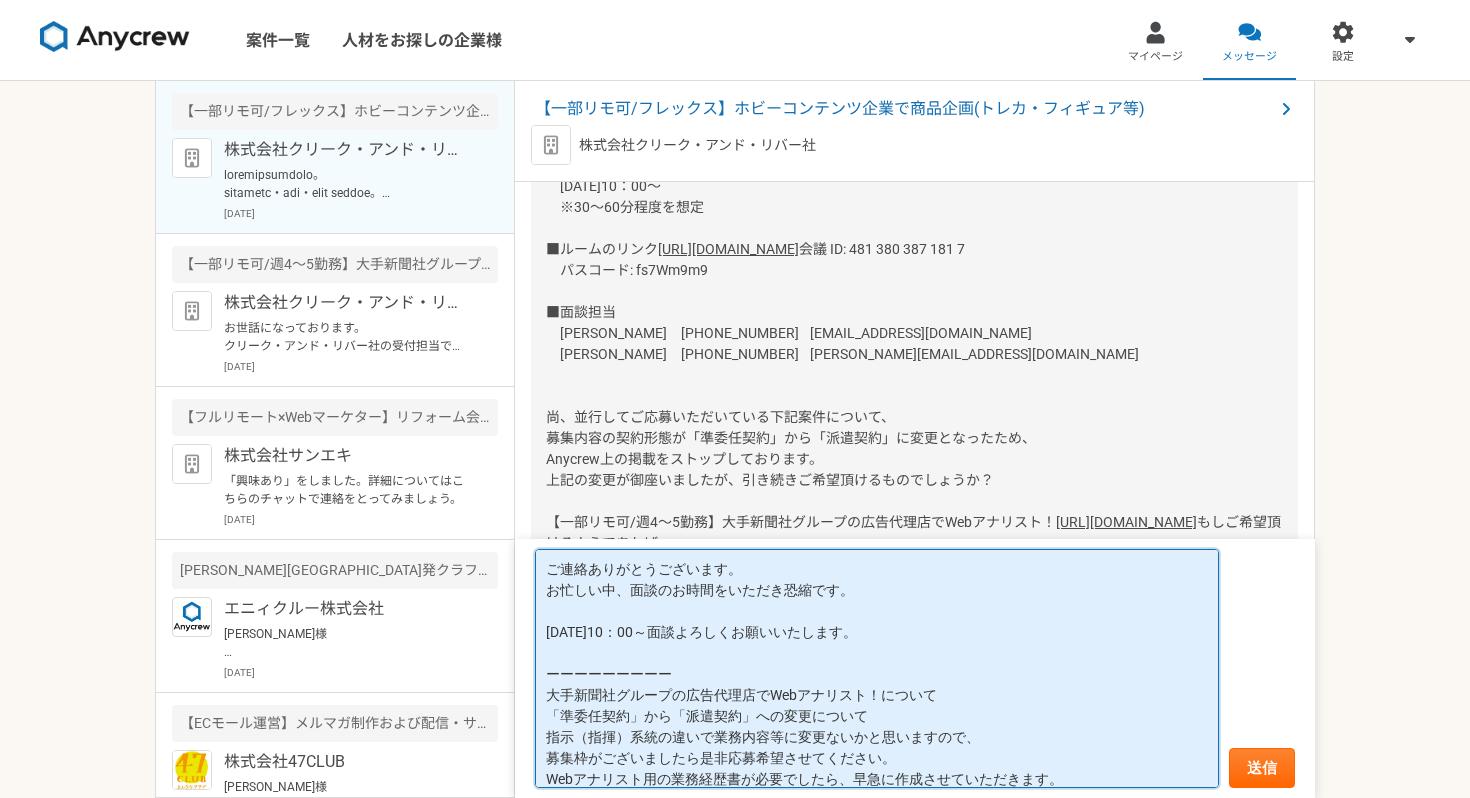 scroll, scrollTop: 12, scrollLeft: 0, axis: vertical 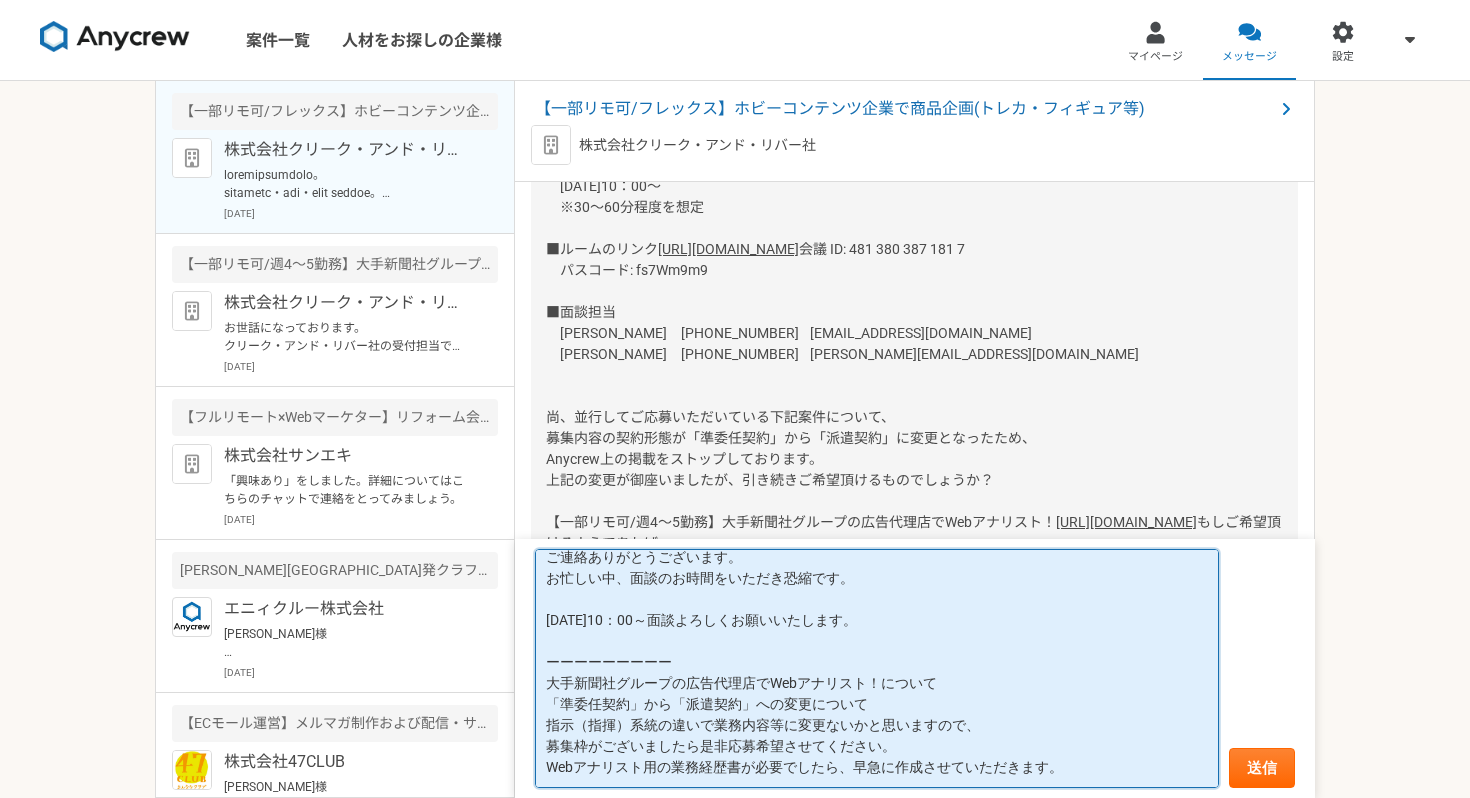 click on "ご連絡ありがとうございます。
お忙しい中、面談のお時間をいただき恐縮です。
7/15（火）10：00～面談よろしくお願いいたします。
ーーーーーーーーー
大手新聞社グループの広告代理店でWebアナリスト！について
「準委任契約」から「派遣契約」への変更について
指示（指揮）系統の違いで業務内容等に変更ないかと思いますので、
募集枠がございましたら是非応募希望させてください。
Webアナリスト用の業務経歴書が必要でしたら、早急に作成させていただきます。" at bounding box center [877, 668] 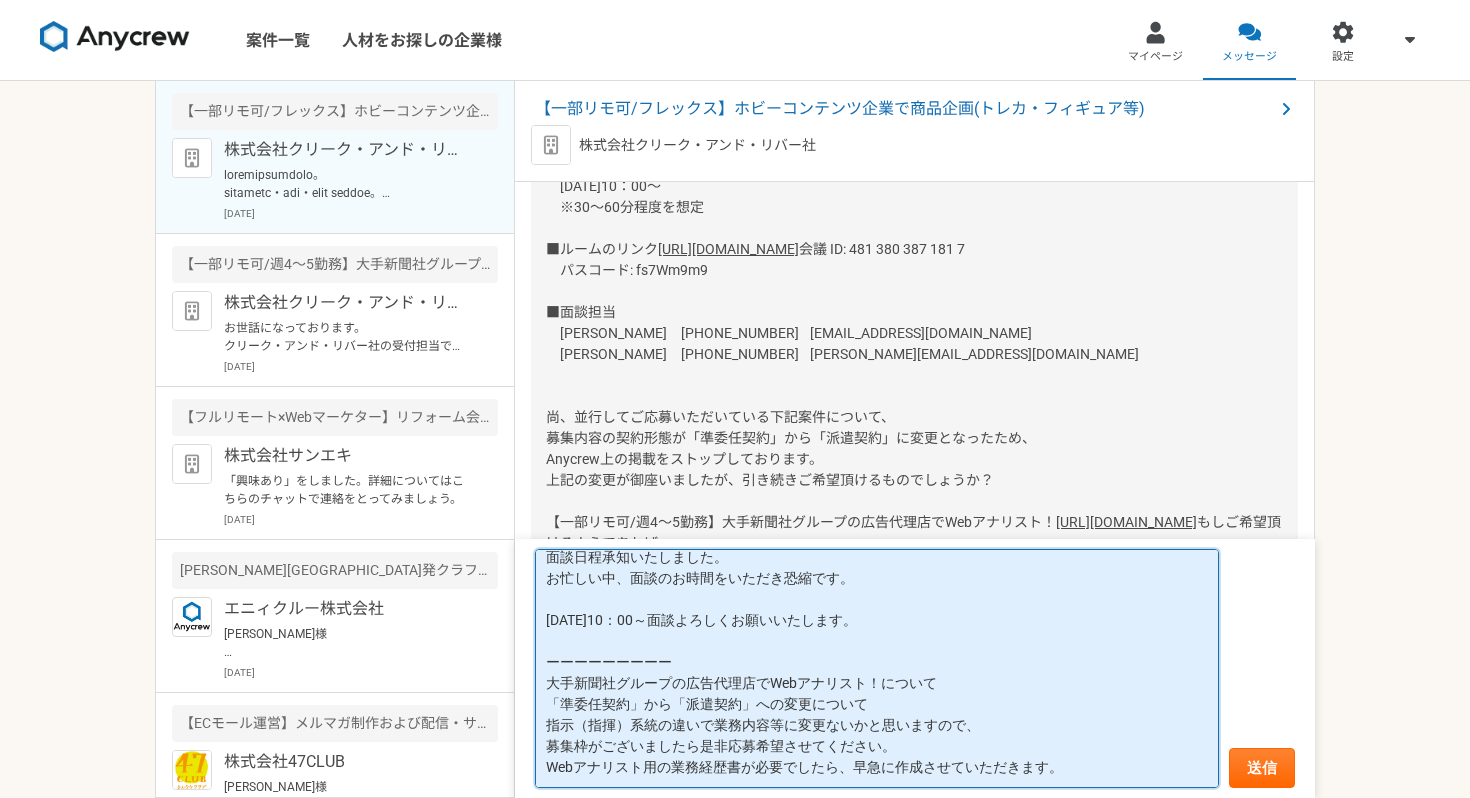 scroll, scrollTop: 33, scrollLeft: 0, axis: vertical 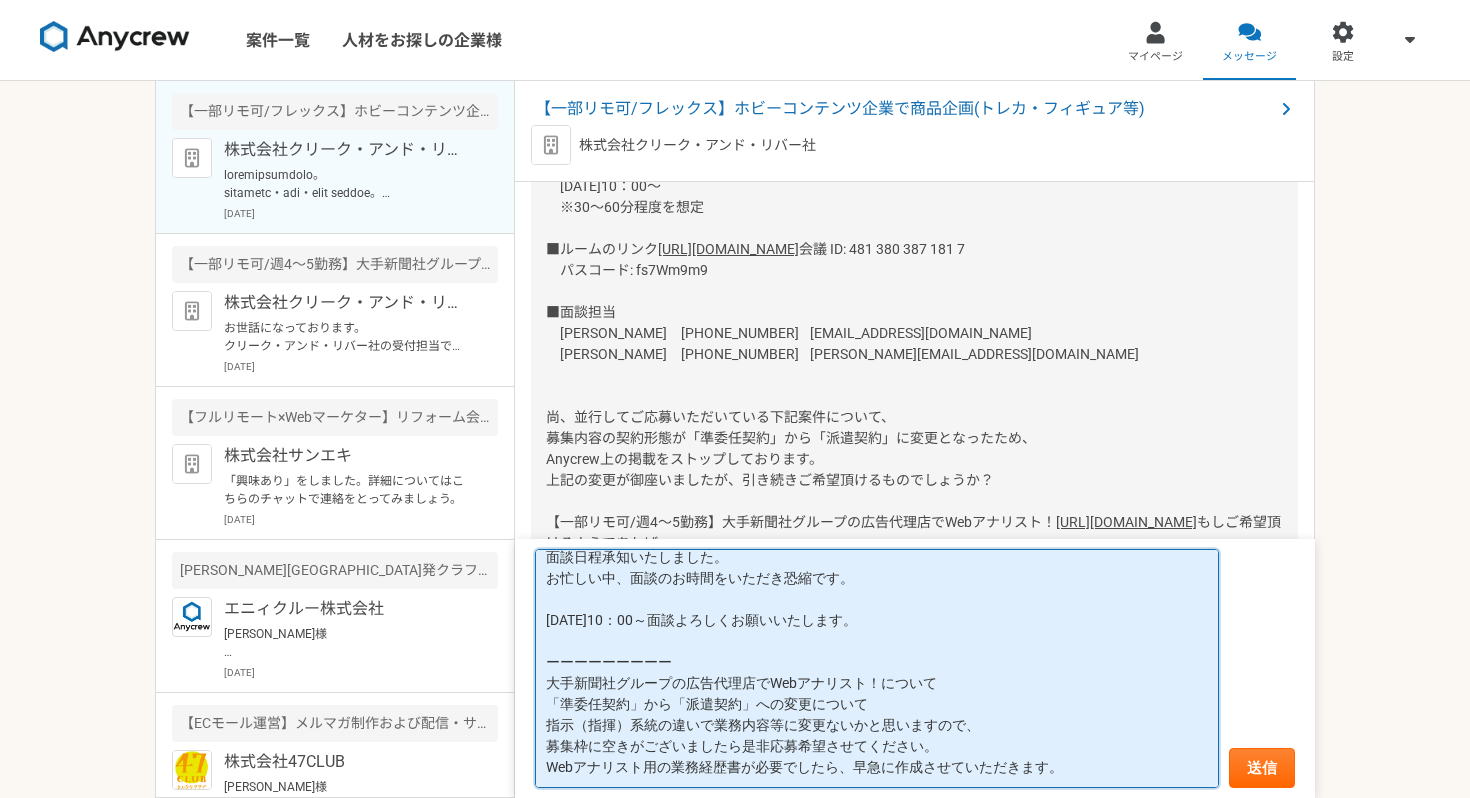 click on "ご連絡ありがとうございます。
面談日程承知いたしました。
お忙しい中、面談のお時間をいただき恐縮です。
7/15（火）10：00～面談よろしくお願いいたします。
ーーーーーーーーー
大手新聞社グループの広告代理店でWebアナリスト！について
「準委任契約」から「派遣契約」への変更について
指示（指揮）系統の違いで業務内容等に変更ないかと思いますので、
募集枠に空きがございましたら是非応募希望させてください。
Webアナリスト用の業務経歴書が必要でしたら、早急に作成させていただきます。" at bounding box center (877, 668) 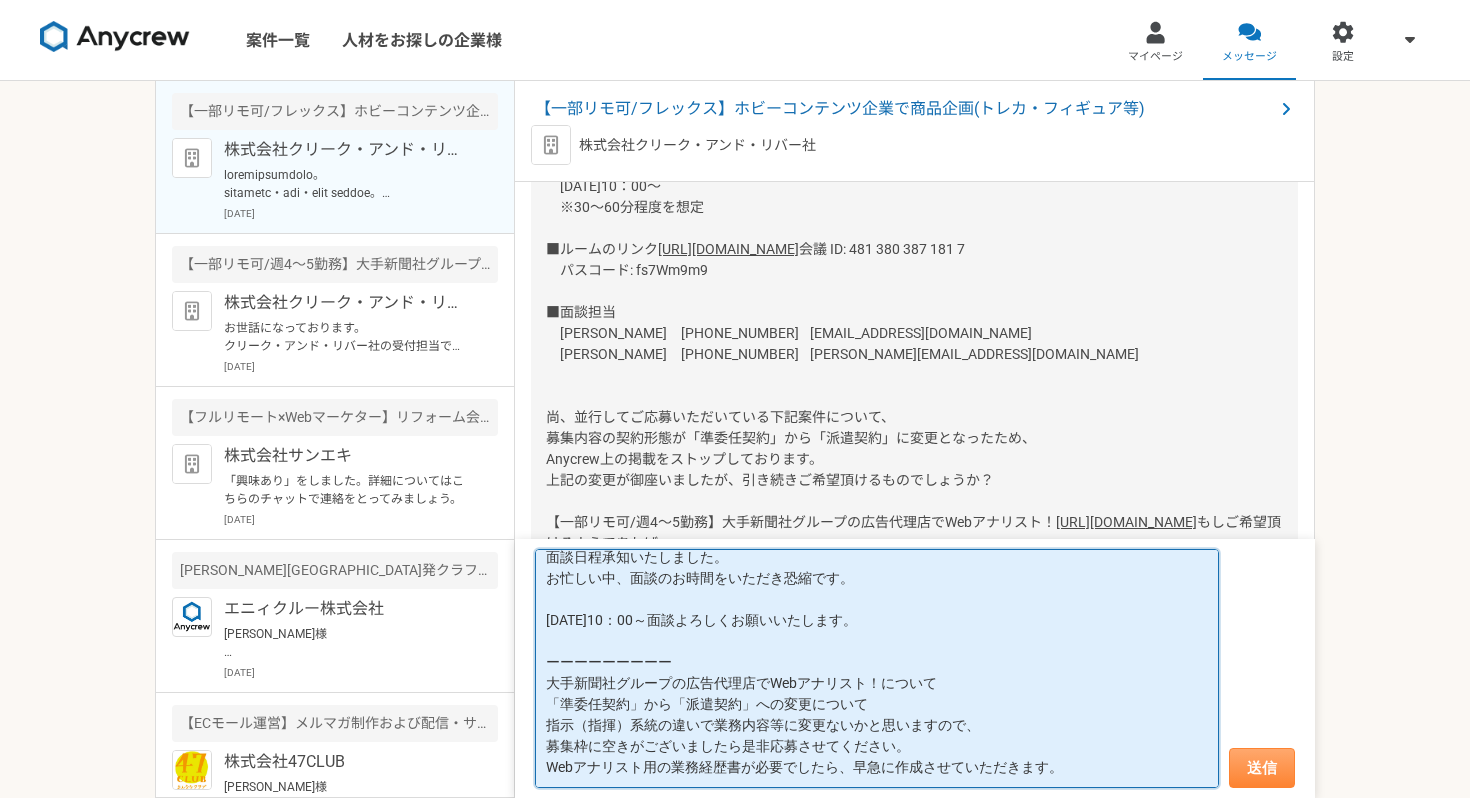 type on "ご連絡ありがとうございます。
面談日程承知いたしました。
お忙しい中、面談のお時間をいただき恐縮です。
[DATE]10：00～面談よろしくお願いいたします。
ーーーーーーーーー
大手新聞社グループの広告代理店でWebアナリスト！について
「準委任契約」から「派遣契約」への変更について
指示（指揮）系統の違いで業務内容等に変更ないかと思いますので、
募集枠に空きがございましたら是非応募させてください。
Webアナリスト用の業務経歴書が必要でしたら、早急に作成させていただきます。" 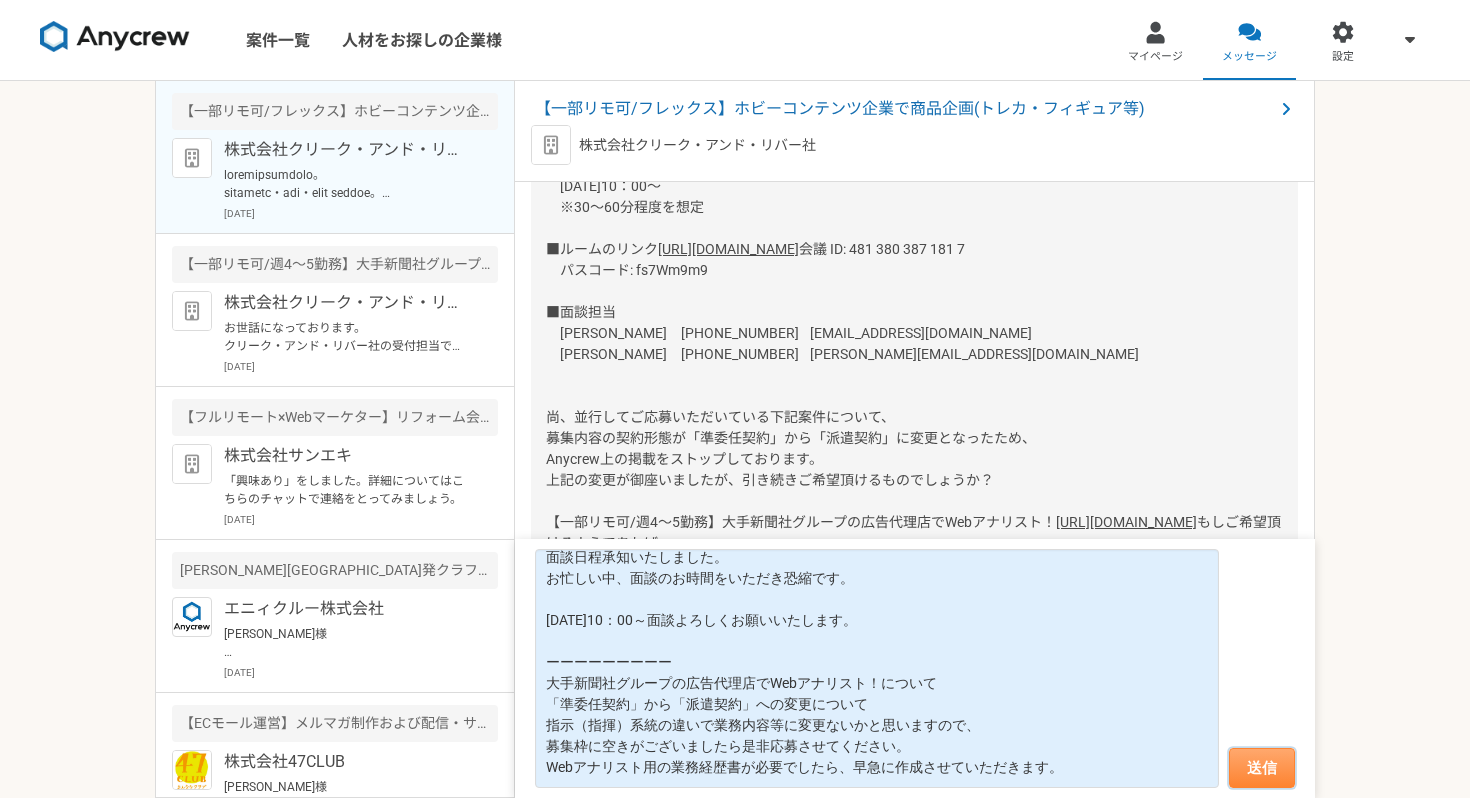 click on "送信" at bounding box center [1262, 768] 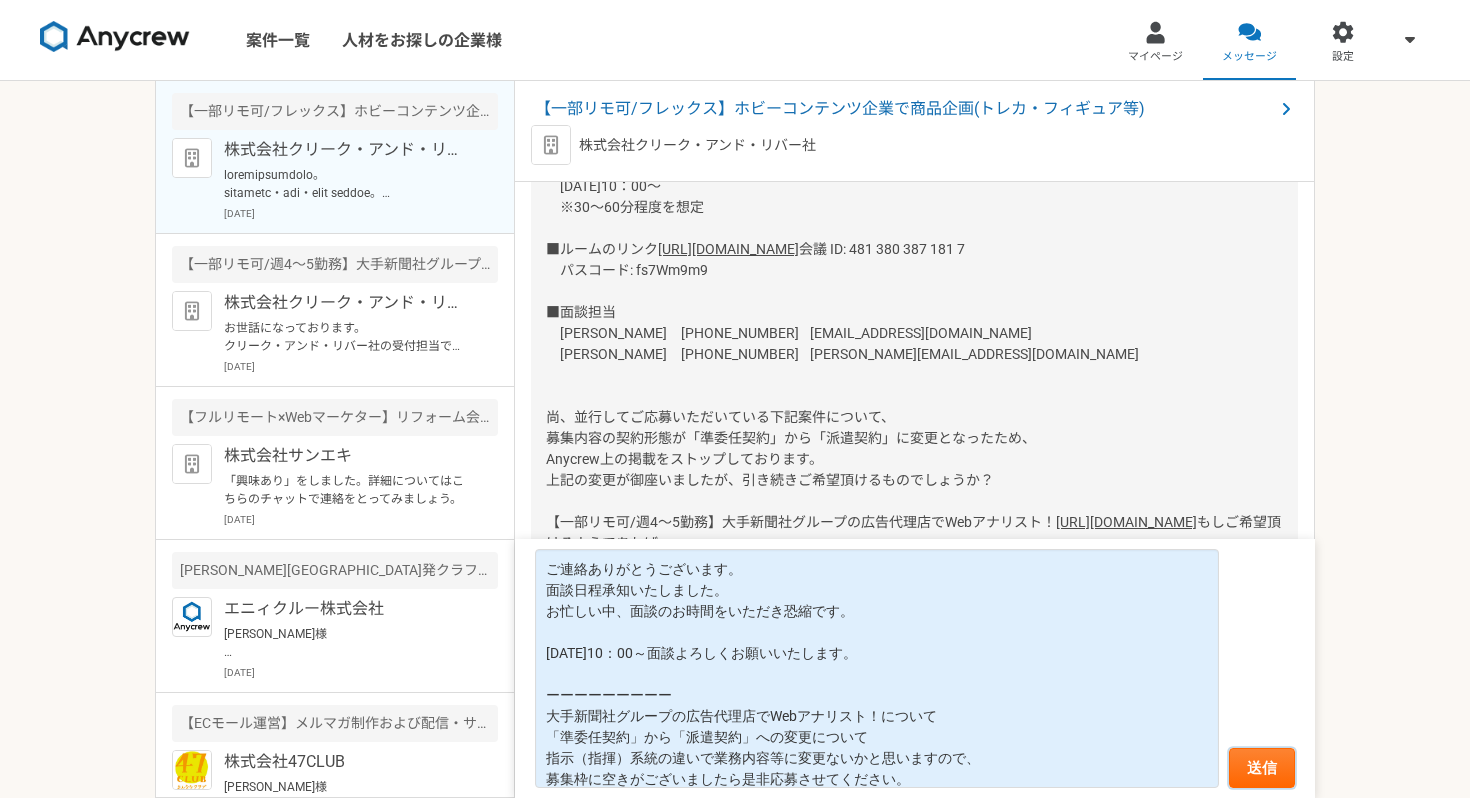 scroll, scrollTop: 3583, scrollLeft: 0, axis: vertical 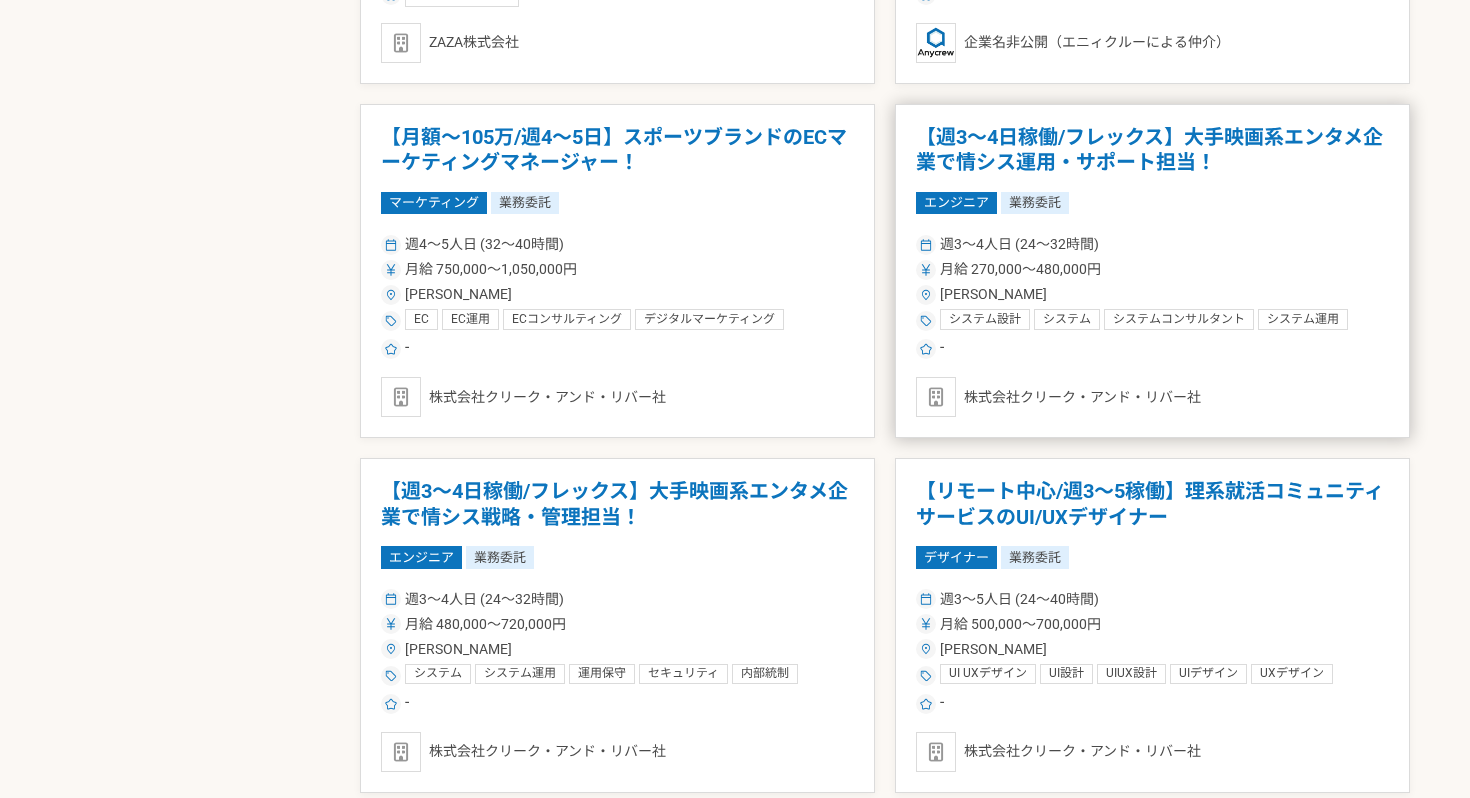 click on "【週3～4日稼働/フレックス】大手映画系エンタメ企業で情シス運用・サポート担当！ エンジニア 業務委託 週3〜4人日 (24〜32時間) 月給 270,000〜480,000円 東京都 システム設計 システム システムコンサルタント システム運用 サポート 運用保守 セキュリティ - 株式会社クリーク・アンド・リバー社" at bounding box center [1152, 271] 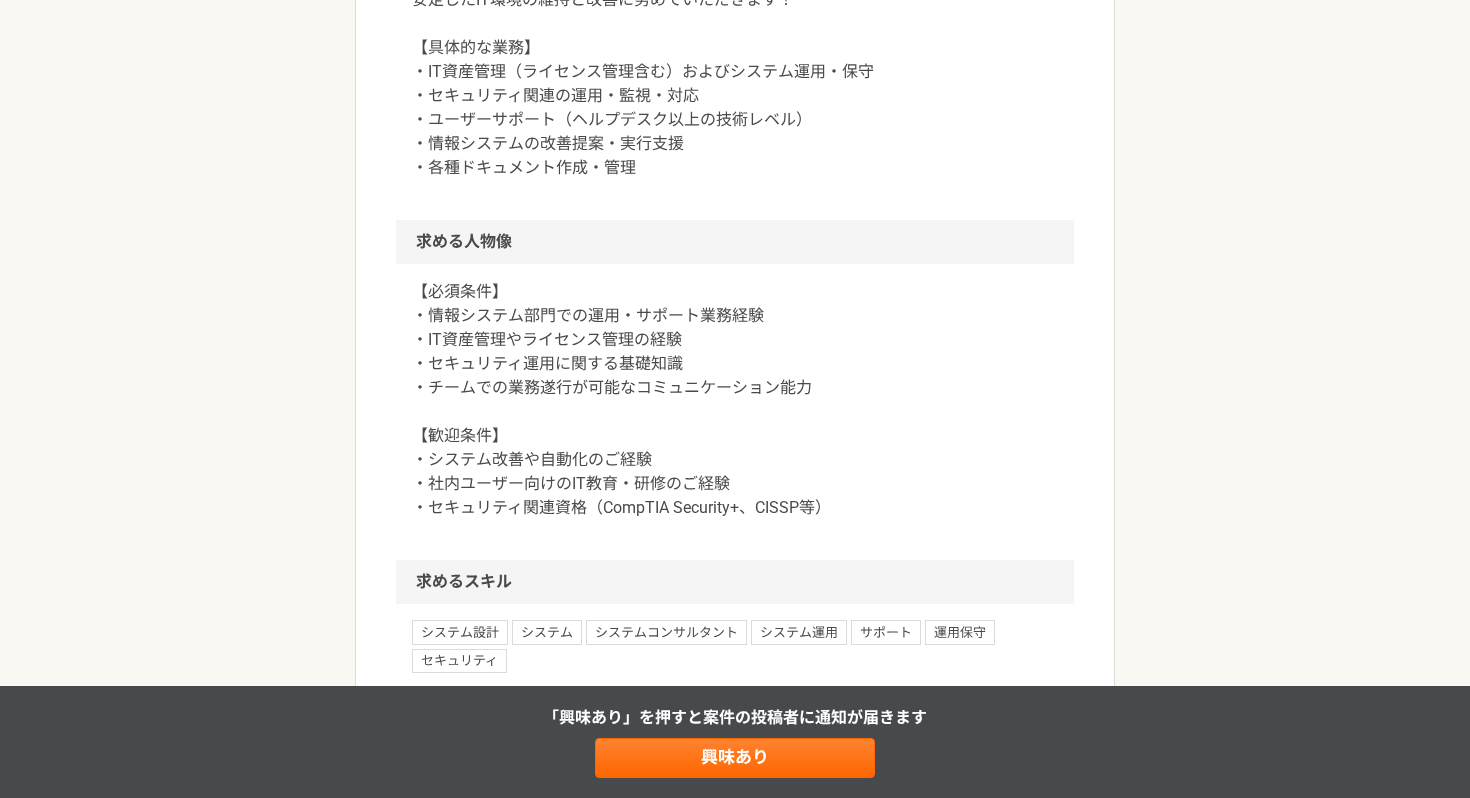 scroll, scrollTop: 1016, scrollLeft: 0, axis: vertical 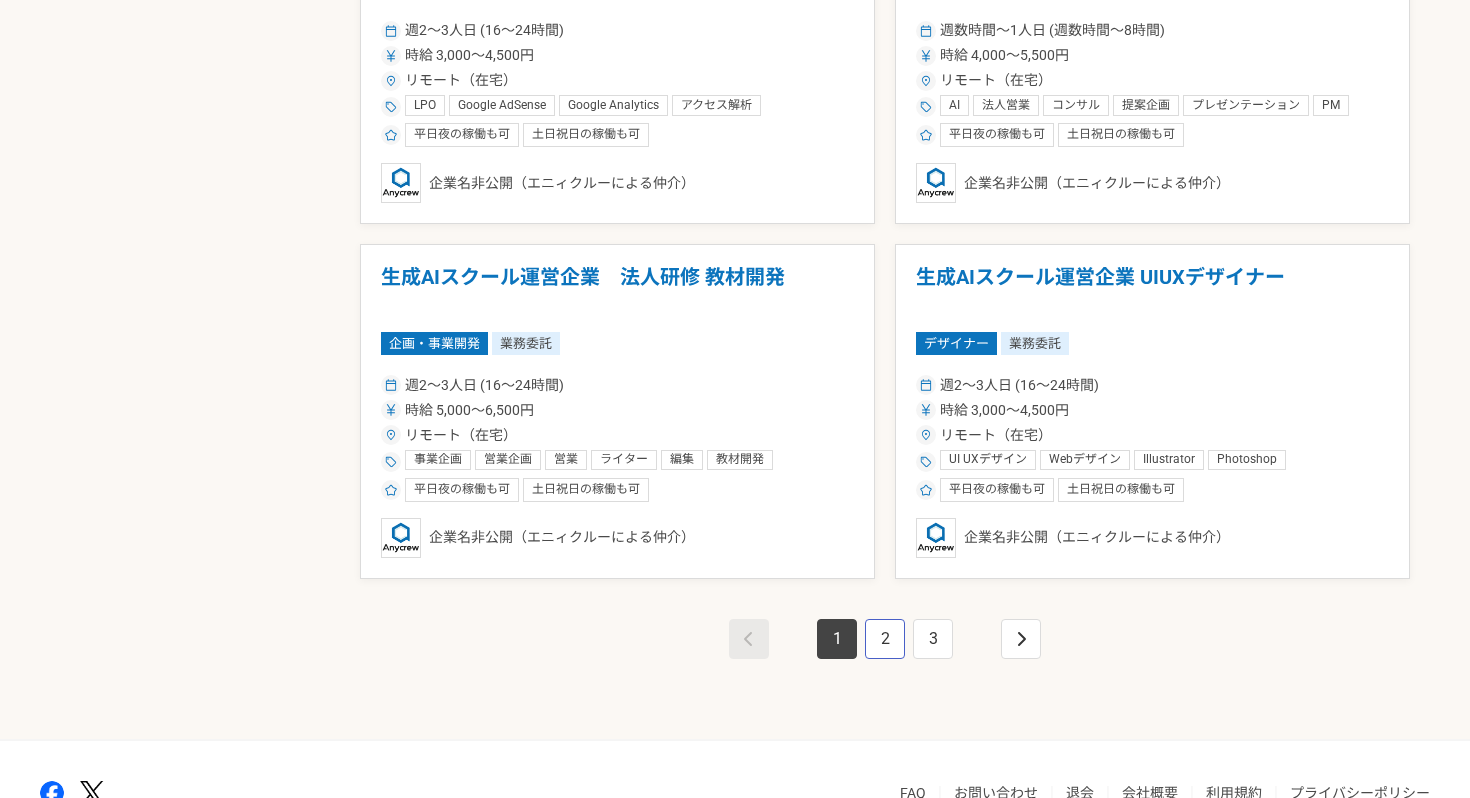 click on "2" at bounding box center (885, 639) 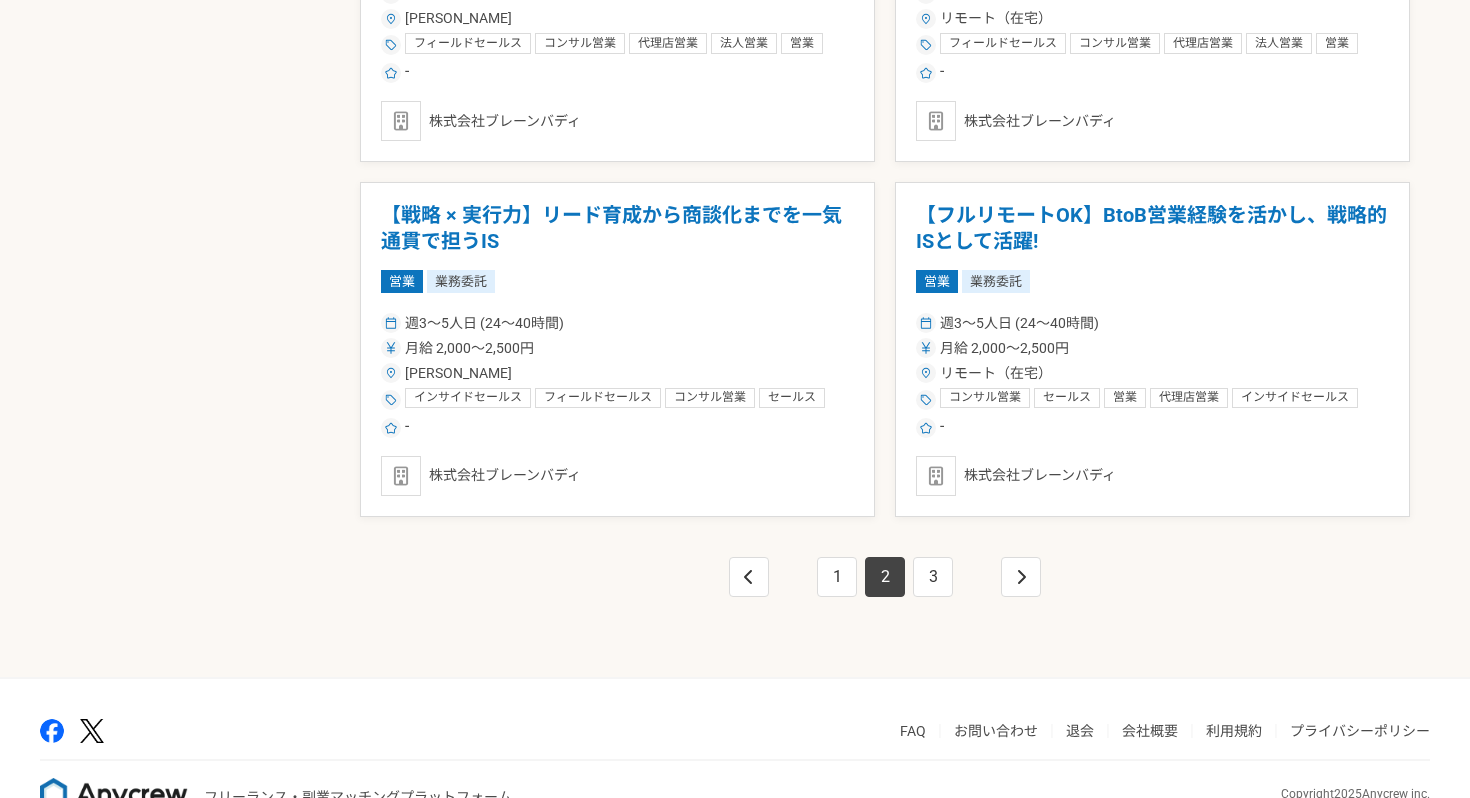 scroll, scrollTop: 3495, scrollLeft: 0, axis: vertical 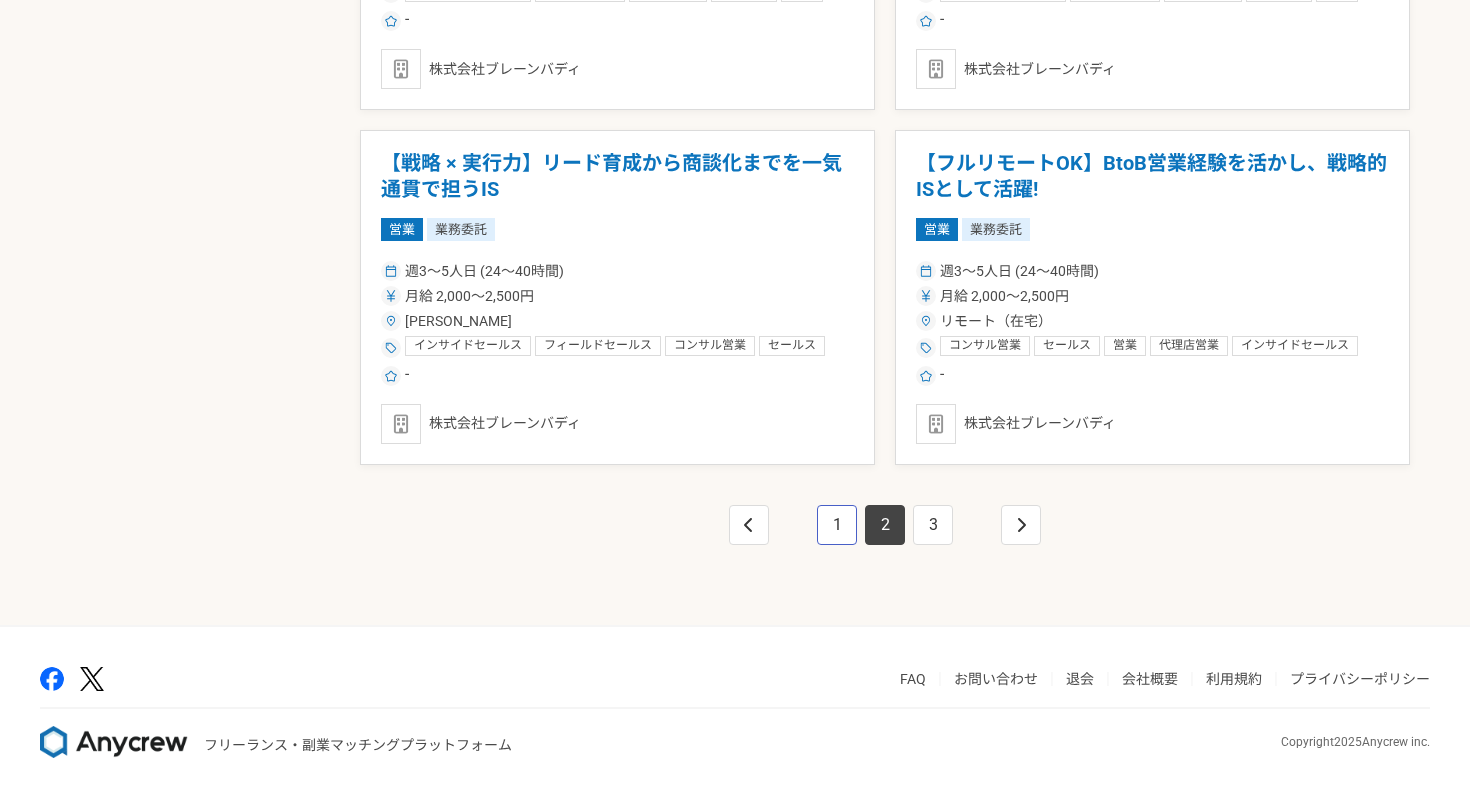click on "1" at bounding box center (837, 525) 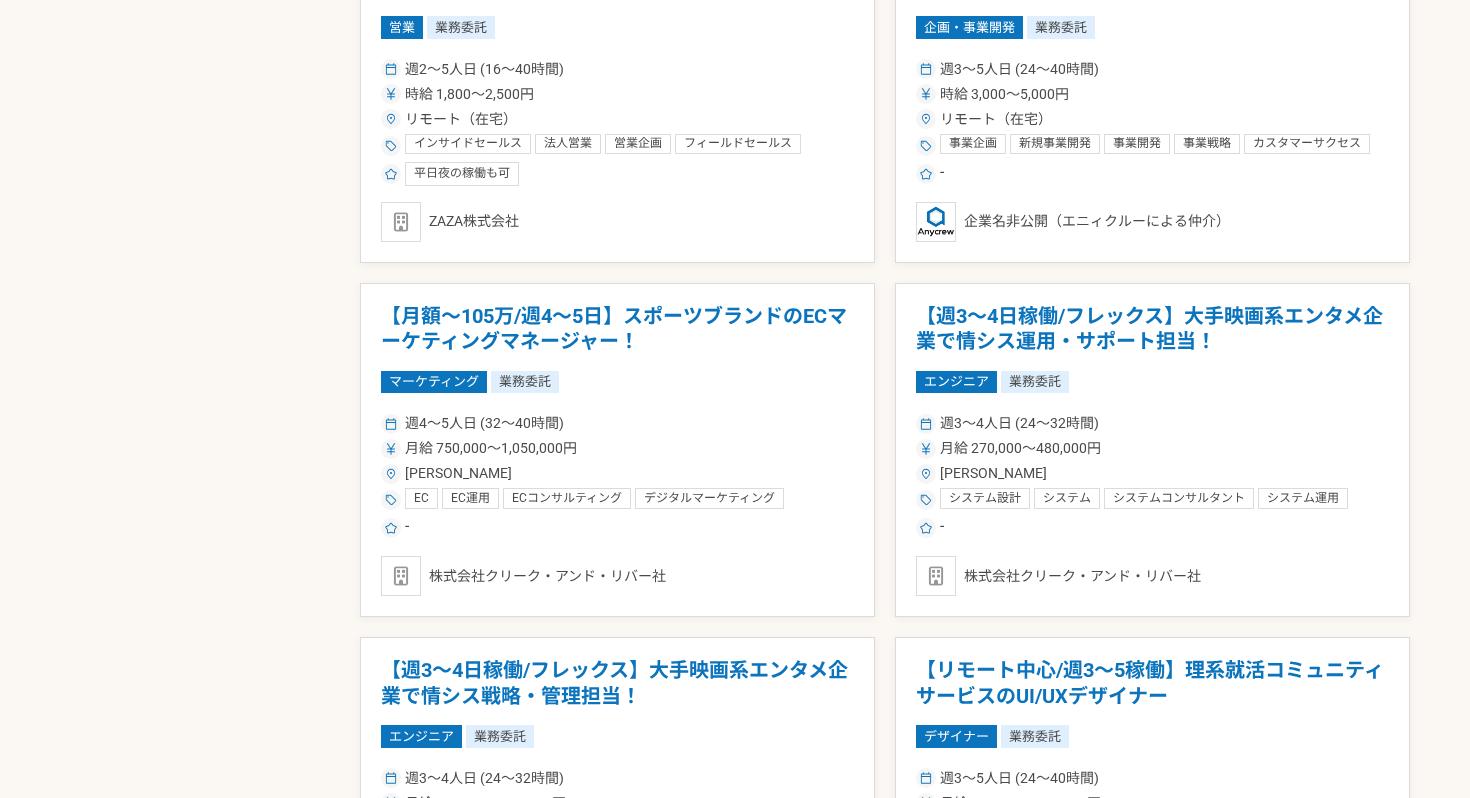 scroll, scrollTop: 1221, scrollLeft: 0, axis: vertical 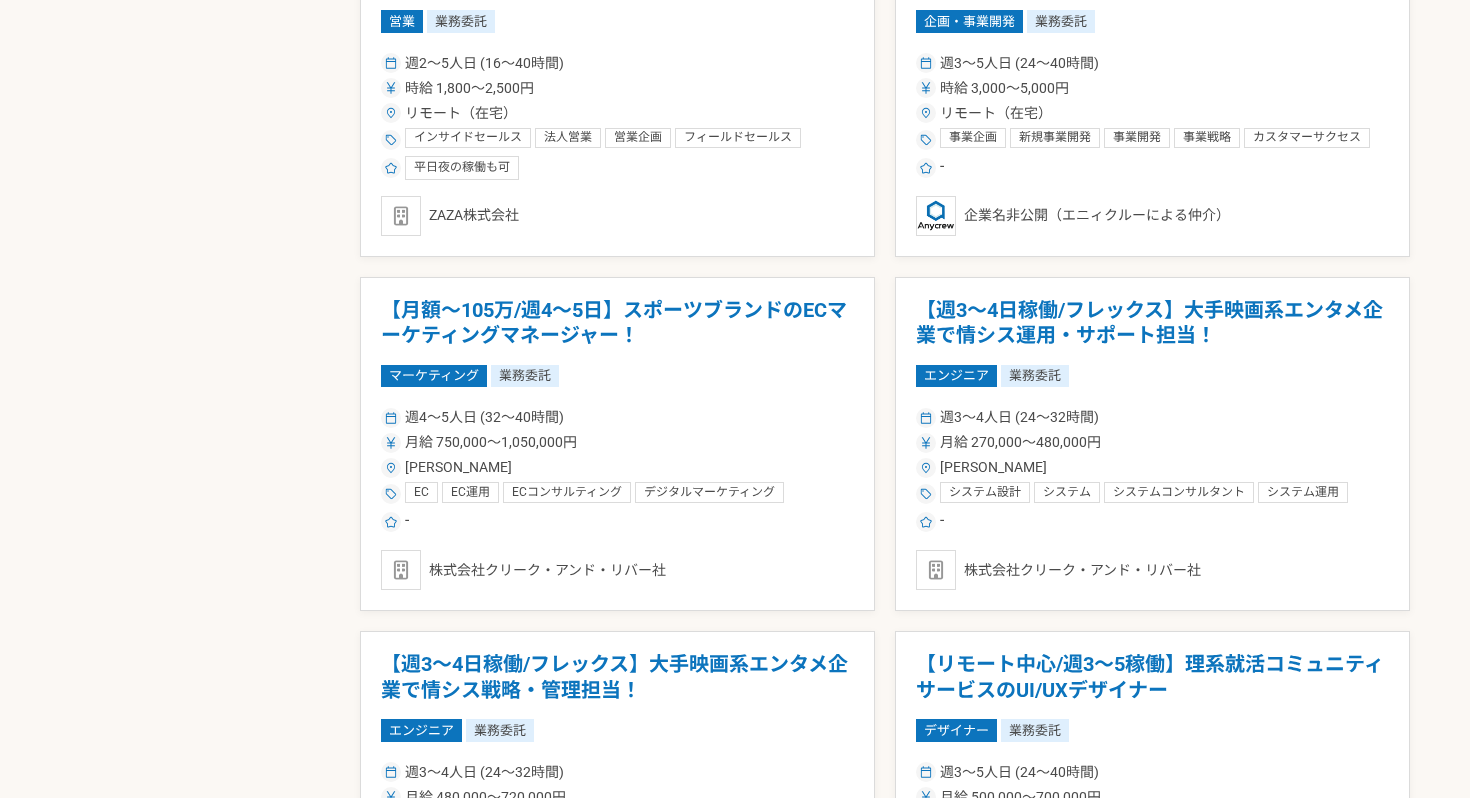 click on "-" at bounding box center [617, 522] 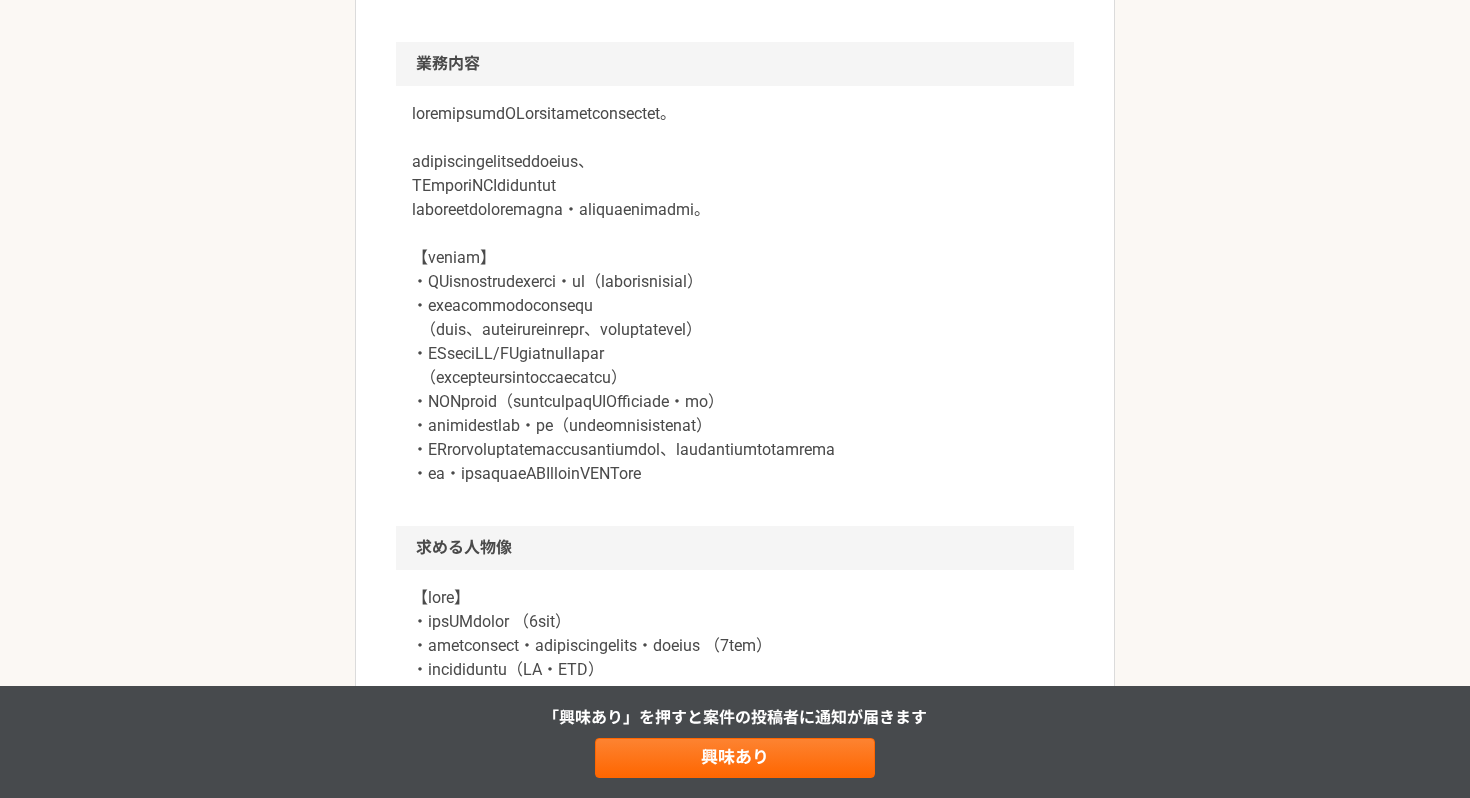 scroll, scrollTop: 774, scrollLeft: 0, axis: vertical 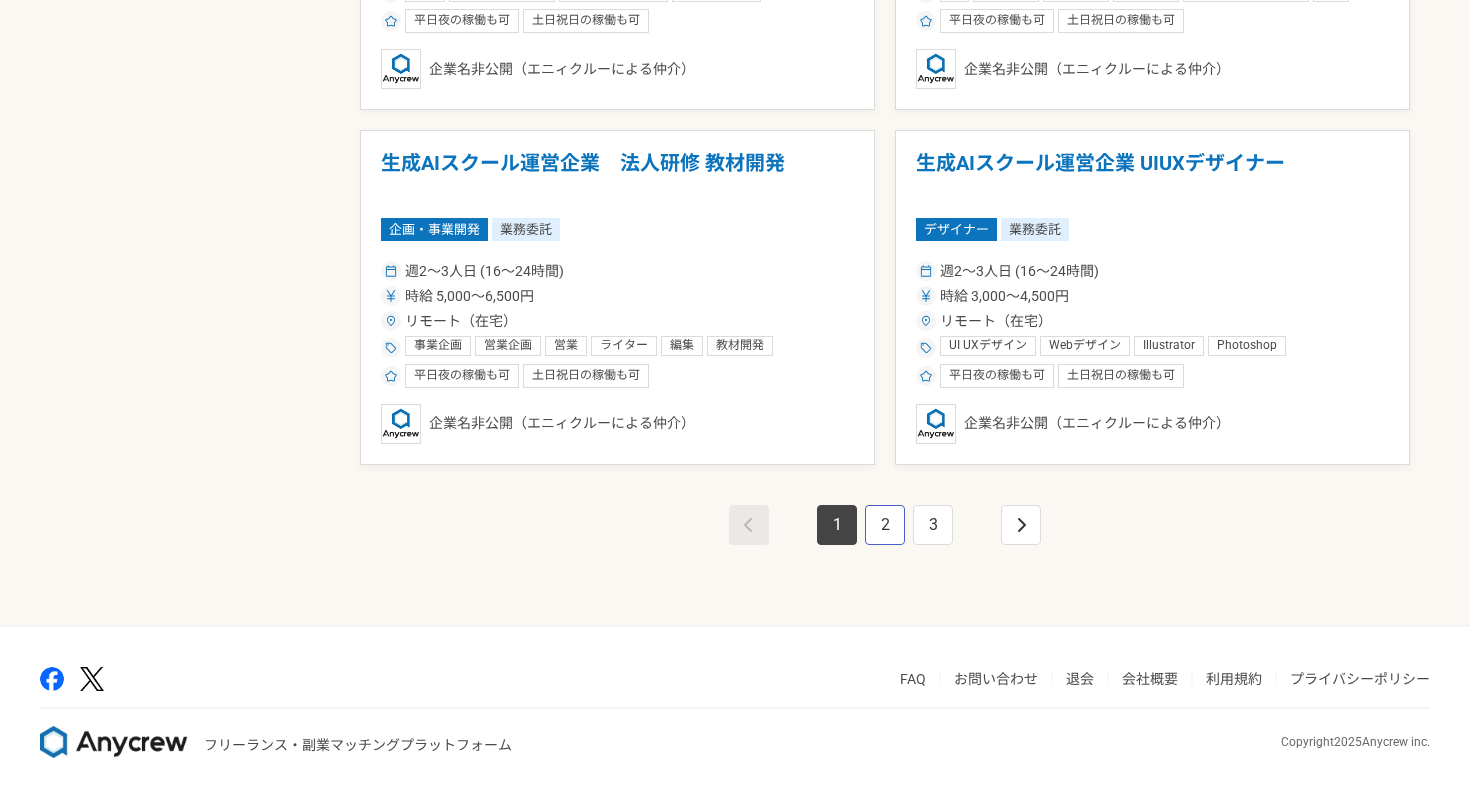 click on "2" at bounding box center [885, 525] 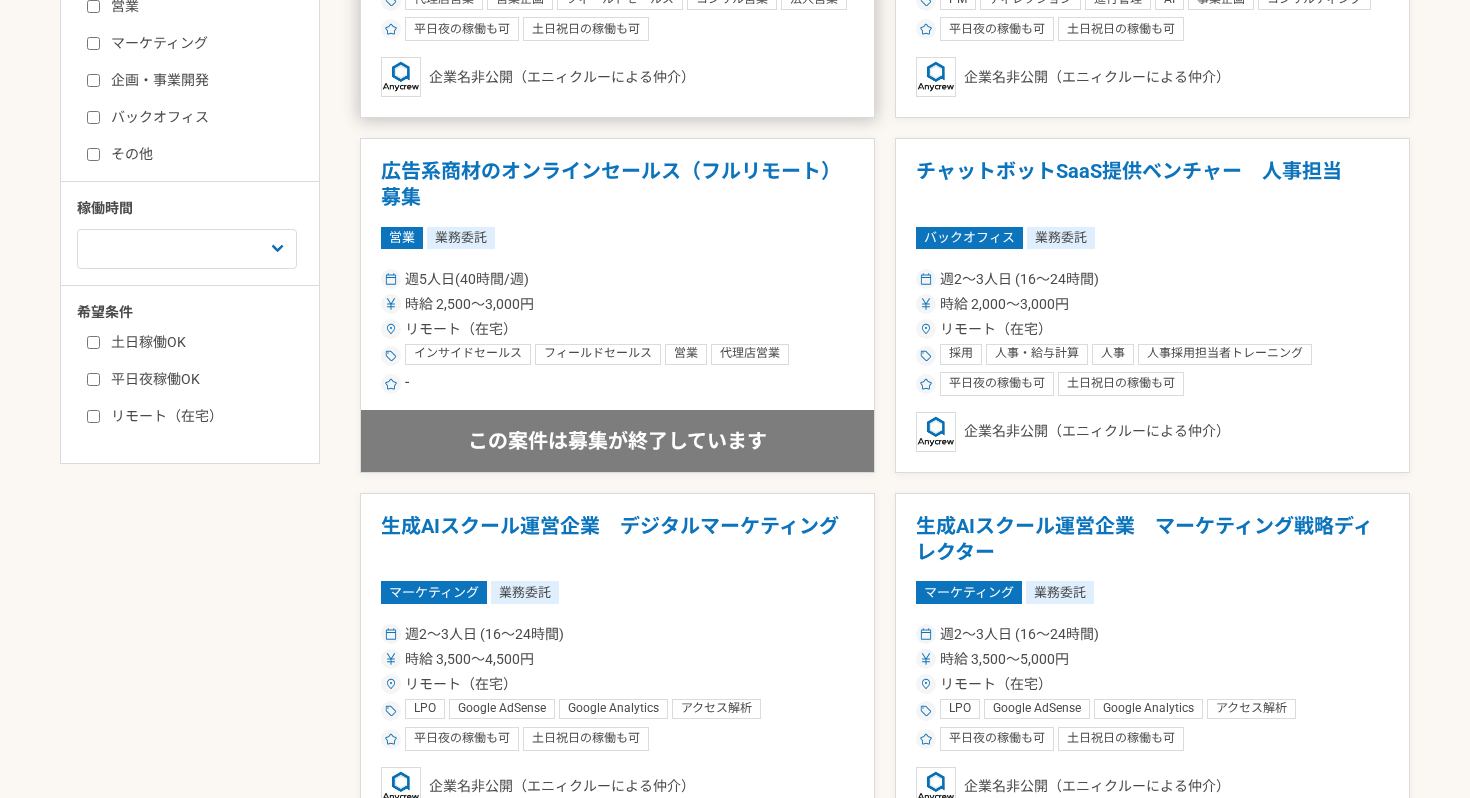 scroll, scrollTop: 625, scrollLeft: 0, axis: vertical 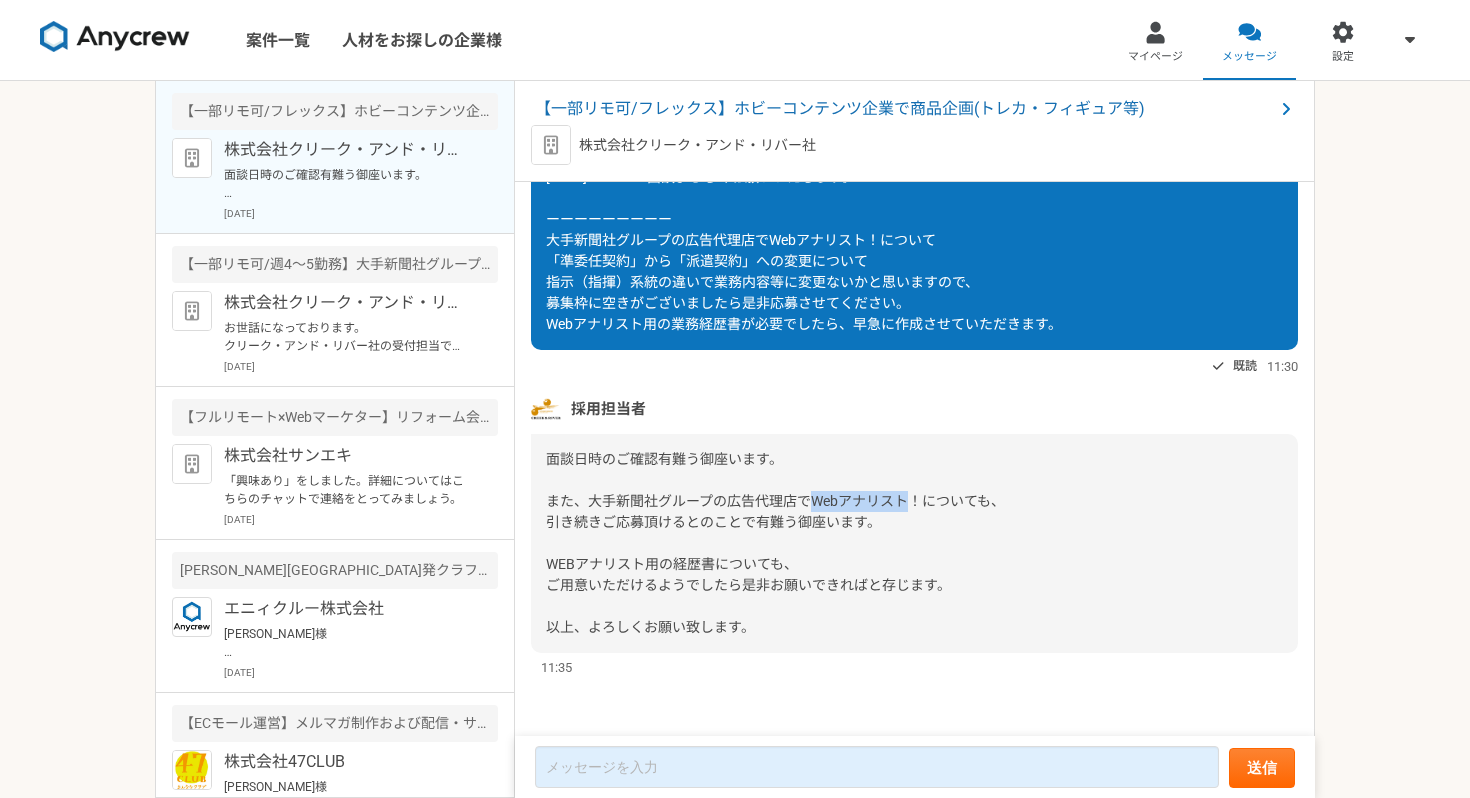 drag, startPoint x: 812, startPoint y: 544, endPoint x: 903, endPoint y: 541, distance: 91.04944 